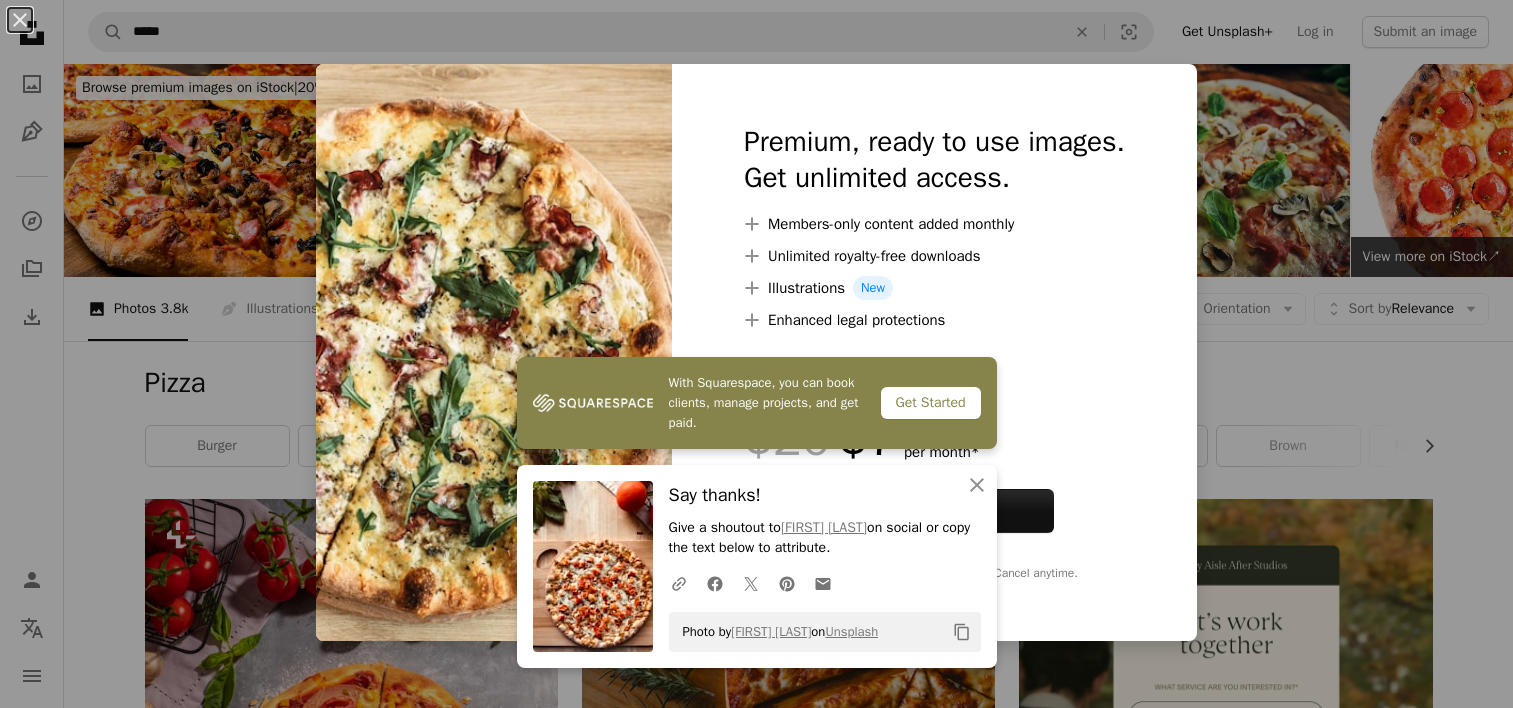 scroll, scrollTop: 2600, scrollLeft: 0, axis: vertical 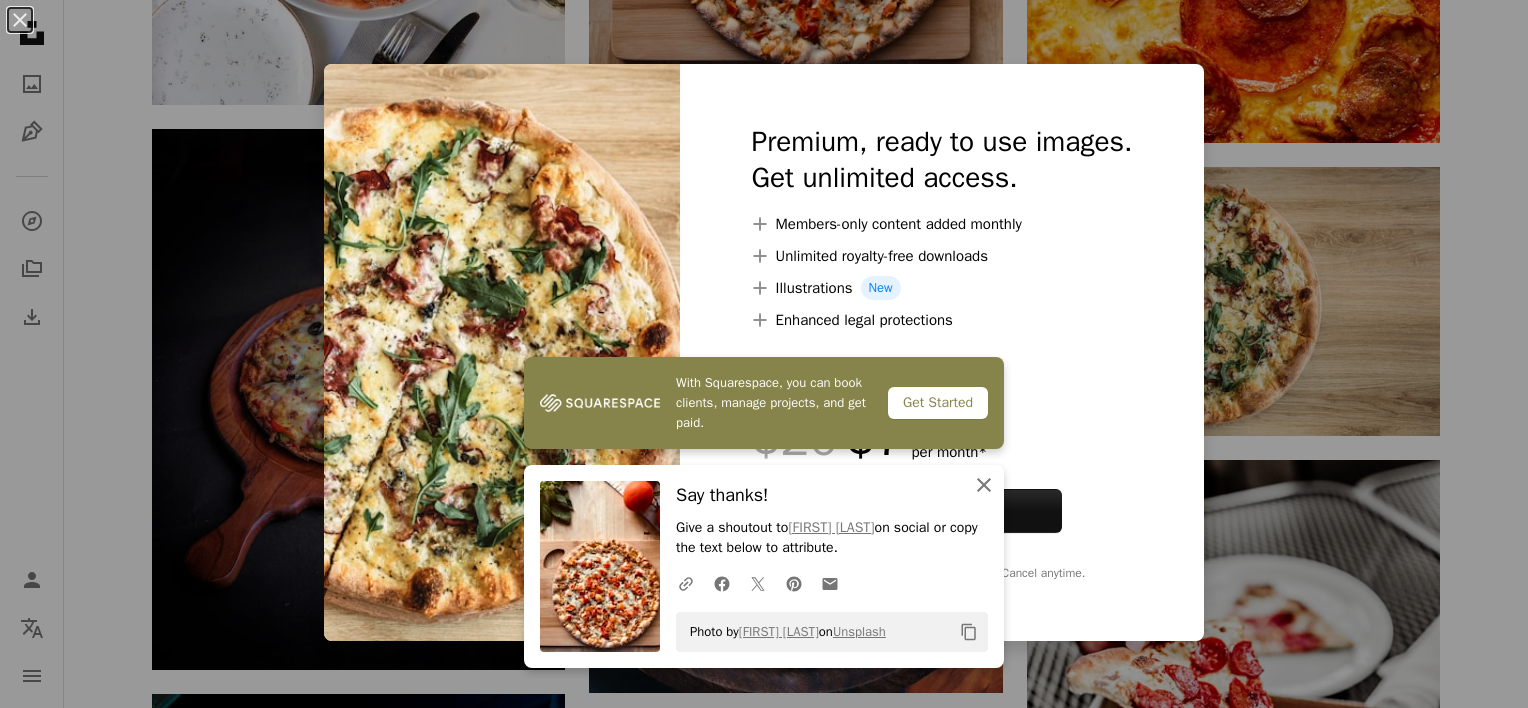 click on "An X shape" 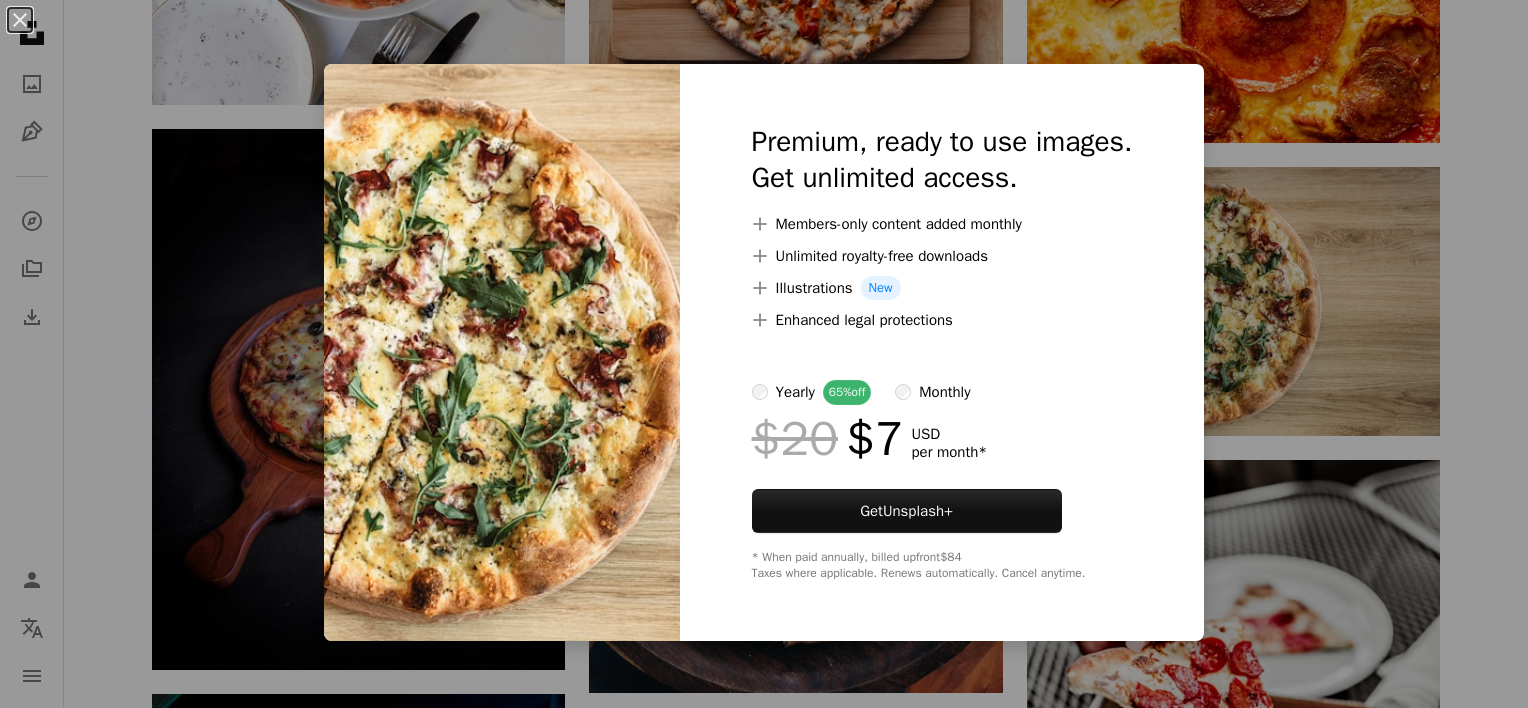 click on "An X shape Premium, ready to use images. Get unlimited access. A plus sign Members-only content added monthly A plus sign Unlimited royalty-free downloads A plus sign Illustrations  New A plus sign Enhanced legal protections yearly 65%  off monthly $20   $7 USD per month * Get  Unsplash+ * When paid annually, billed upfront  $84 Taxes where applicable. Renews automatically. Cancel anytime." at bounding box center [764, 354] 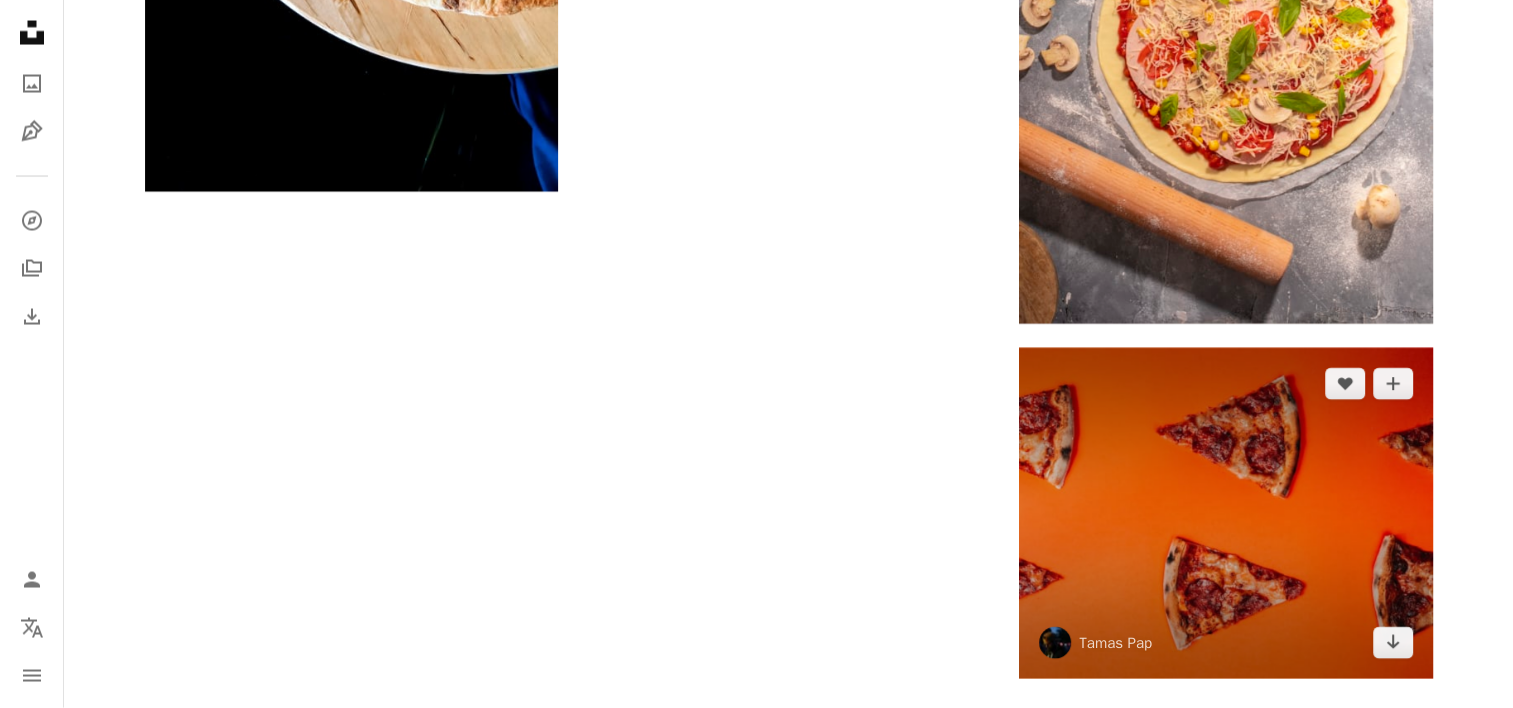 scroll, scrollTop: 4000, scrollLeft: 0, axis: vertical 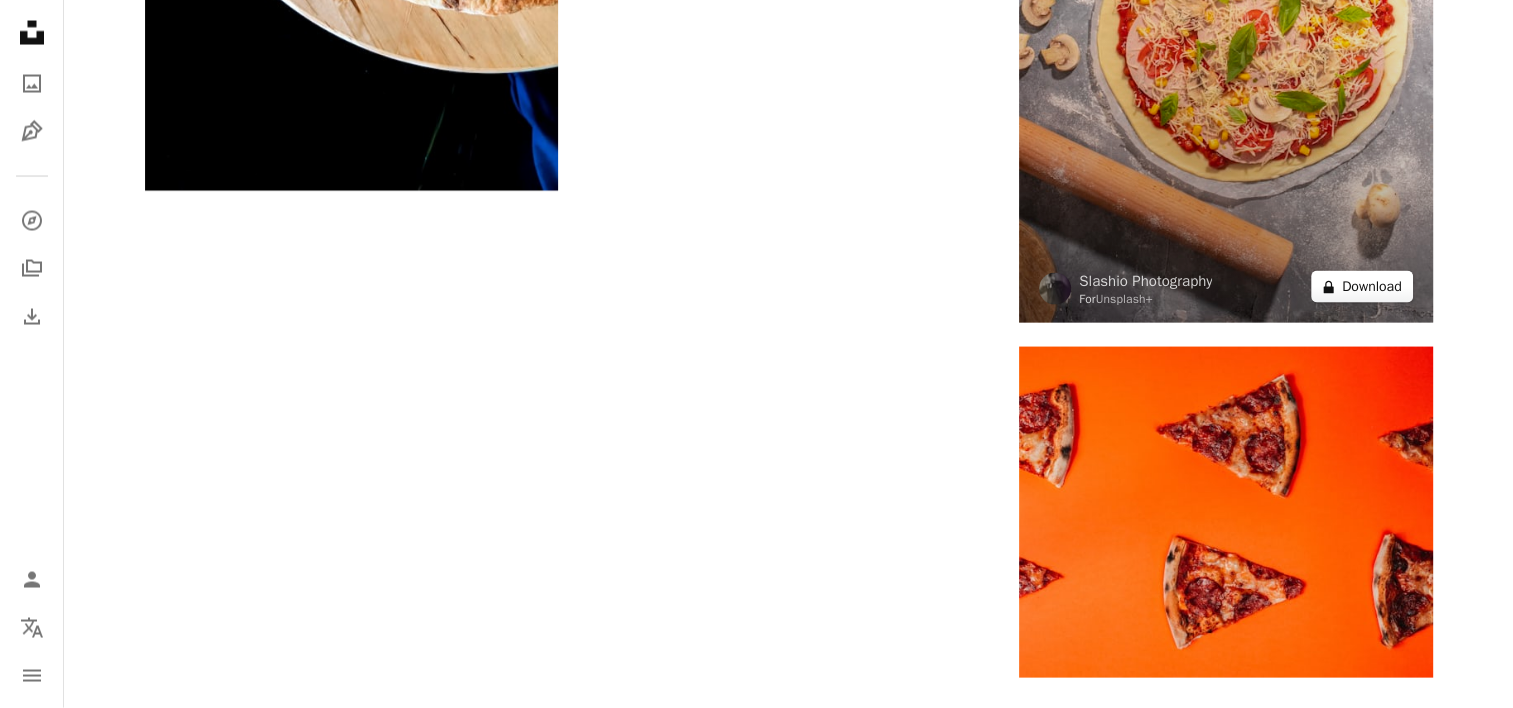 click on "A lock Download" at bounding box center [1362, 287] 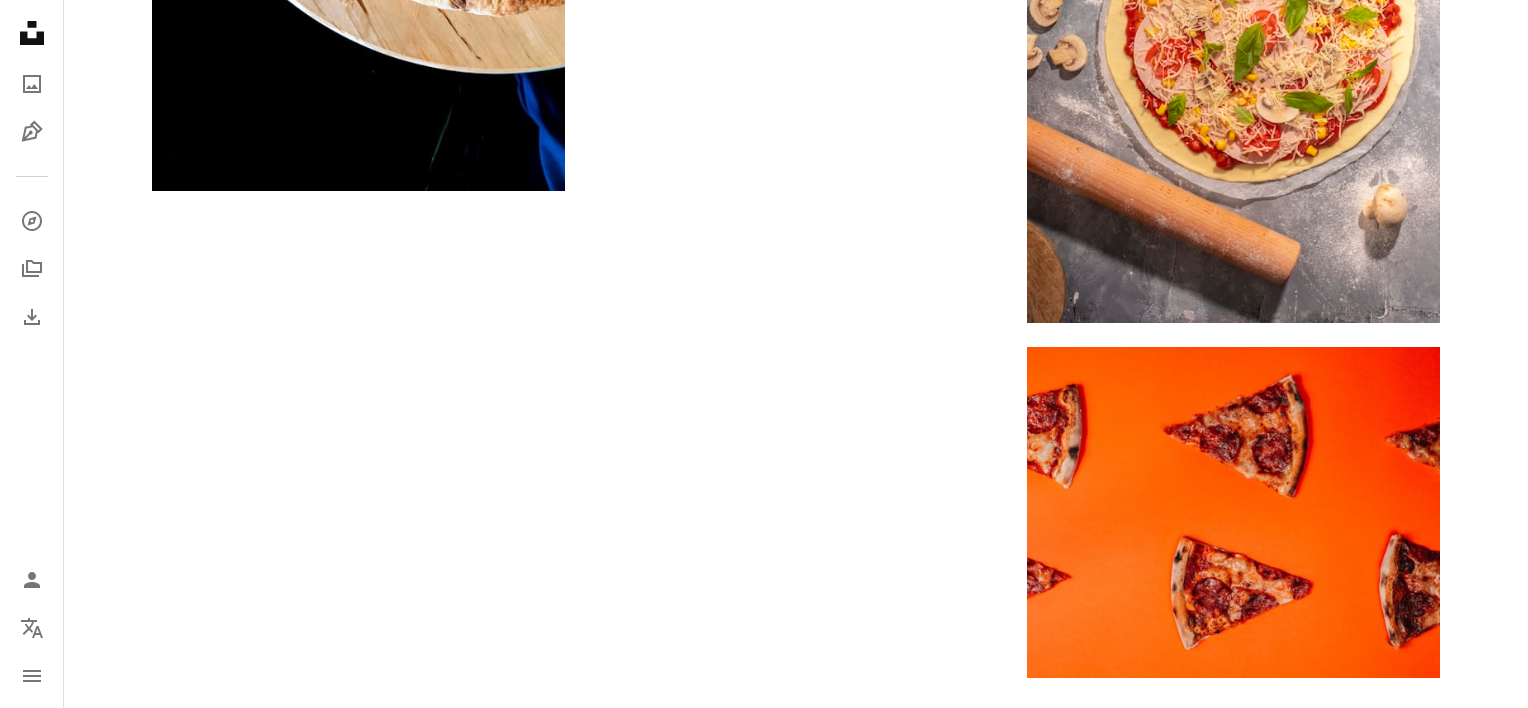 click on "An X shape Premium, ready to use images. Get unlimited access. A plus sign Members-only content added monthly A plus sign Unlimited royalty-free downloads A plus sign Illustrations  New A plus sign Enhanced legal protections yearly 65%  off monthly $20   $7 USD per month * Get  Unsplash+ * When paid annually, billed upfront  $84 Taxes where applicable. Renews automatically. Cancel anytime." at bounding box center [764, 1949] 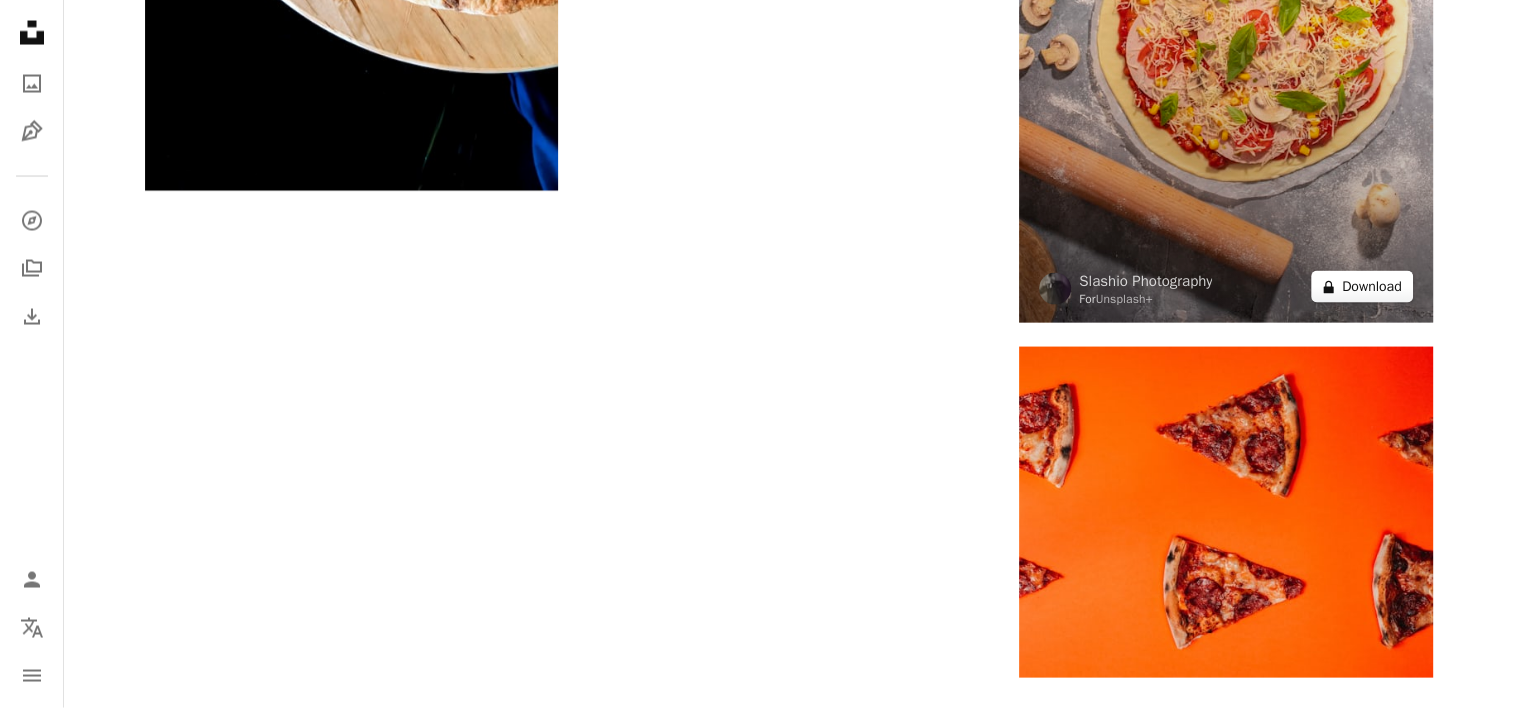 click on "A lock Download" at bounding box center (1362, 287) 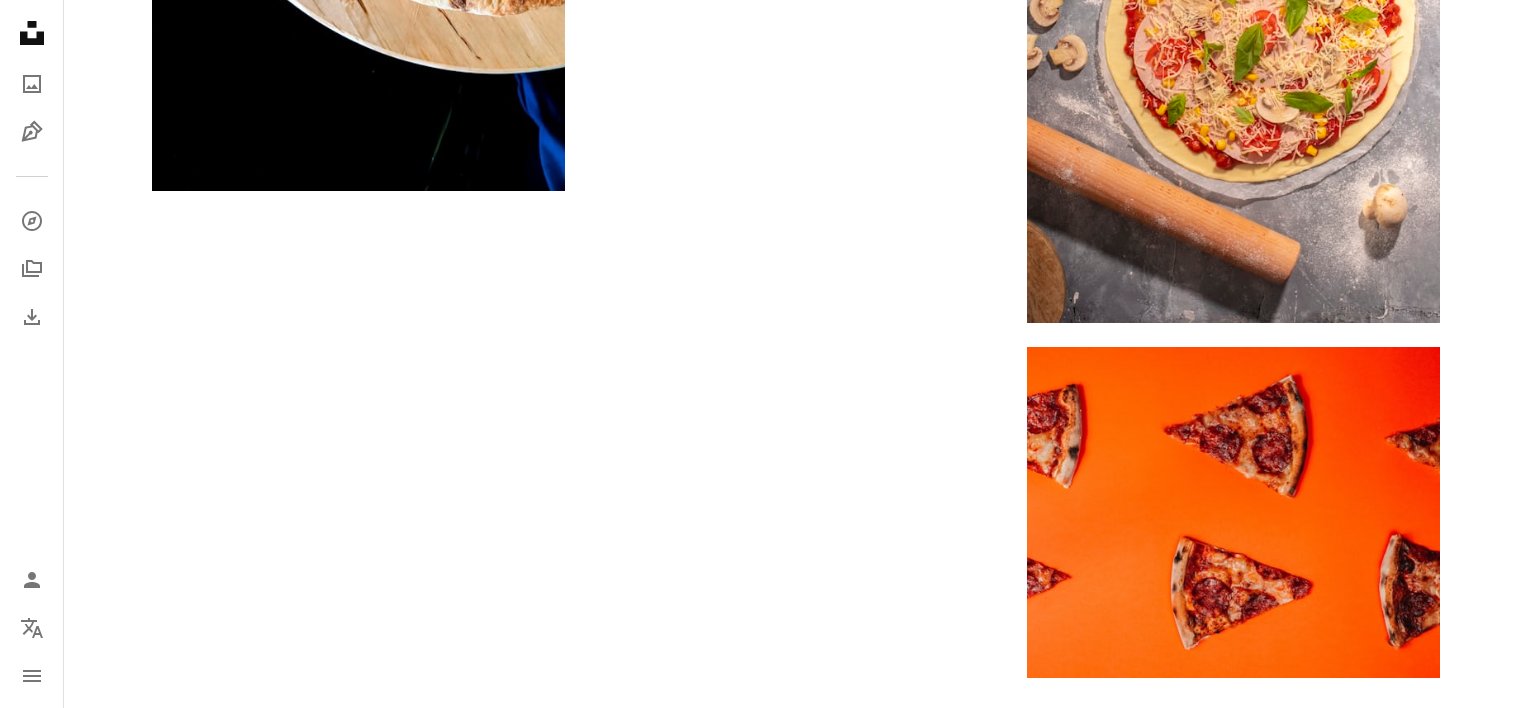 click on "An X shape Premium, ready to use images. Get unlimited access. A plus sign Members-only content added monthly A plus sign Unlimited royalty-free downloads A plus sign Illustrations  New A plus sign Enhanced legal protections yearly 65%  off monthly $20   $7 USD per month * Get  Unsplash+ * When paid annually, billed upfront  $84 Taxes where applicable. Renews automatically. Cancel anytime." at bounding box center (764, 1949) 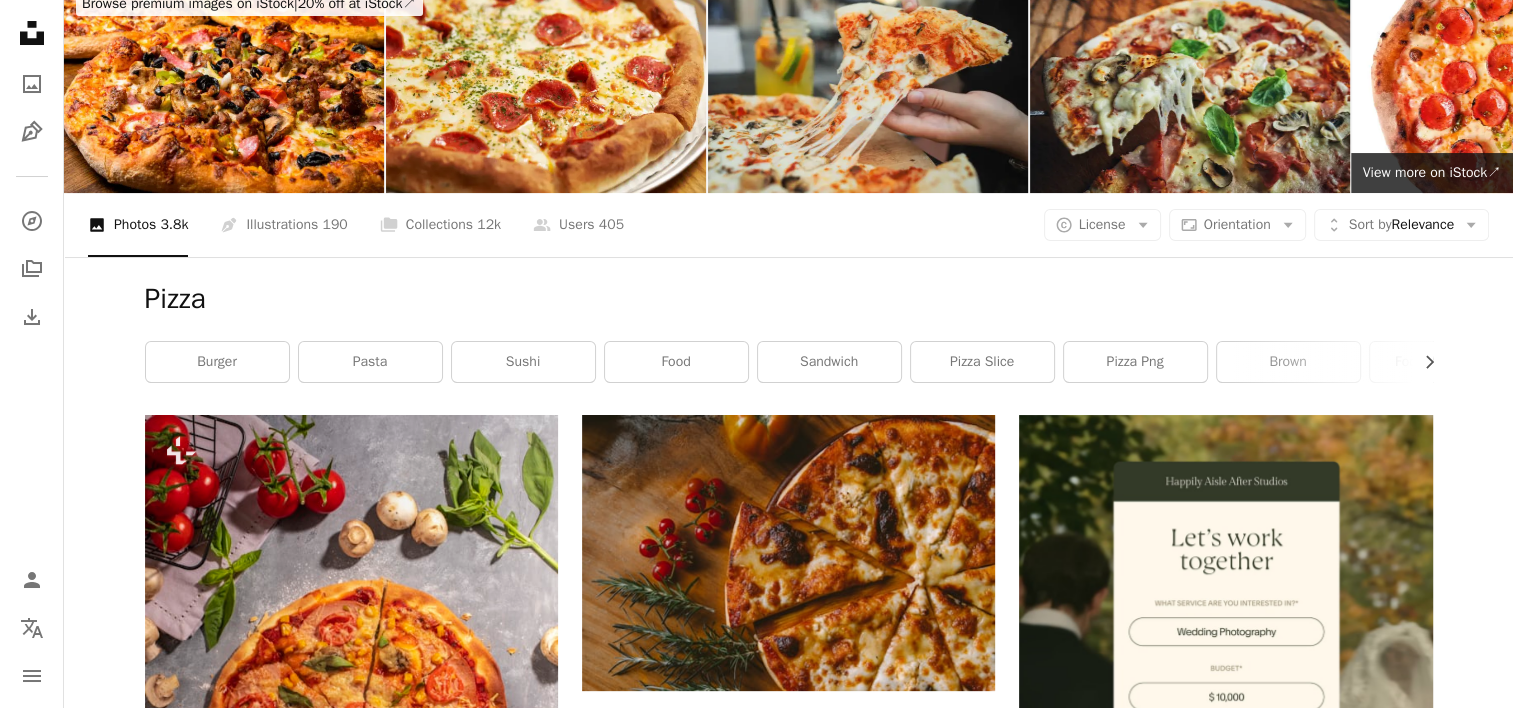 scroll, scrollTop: 0, scrollLeft: 0, axis: both 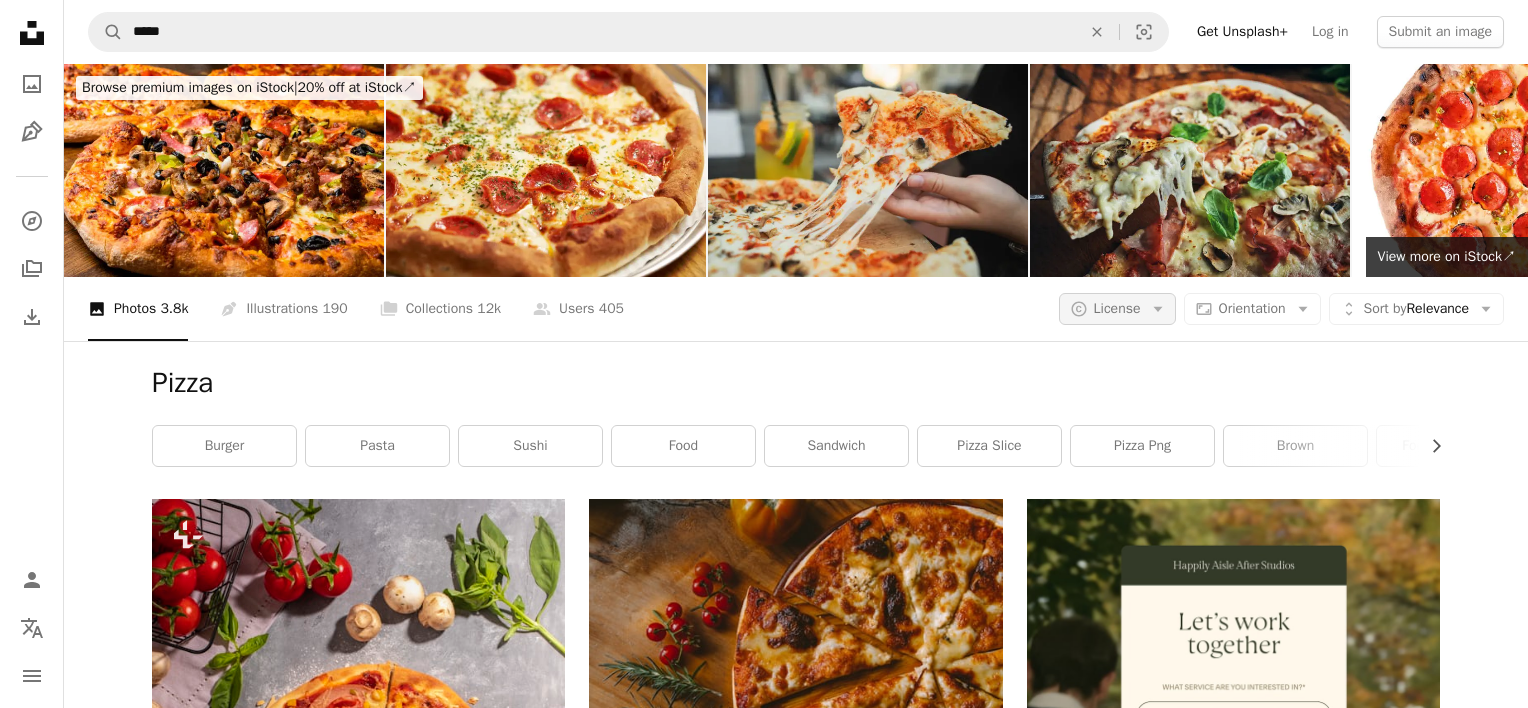 click on "Arrow down" 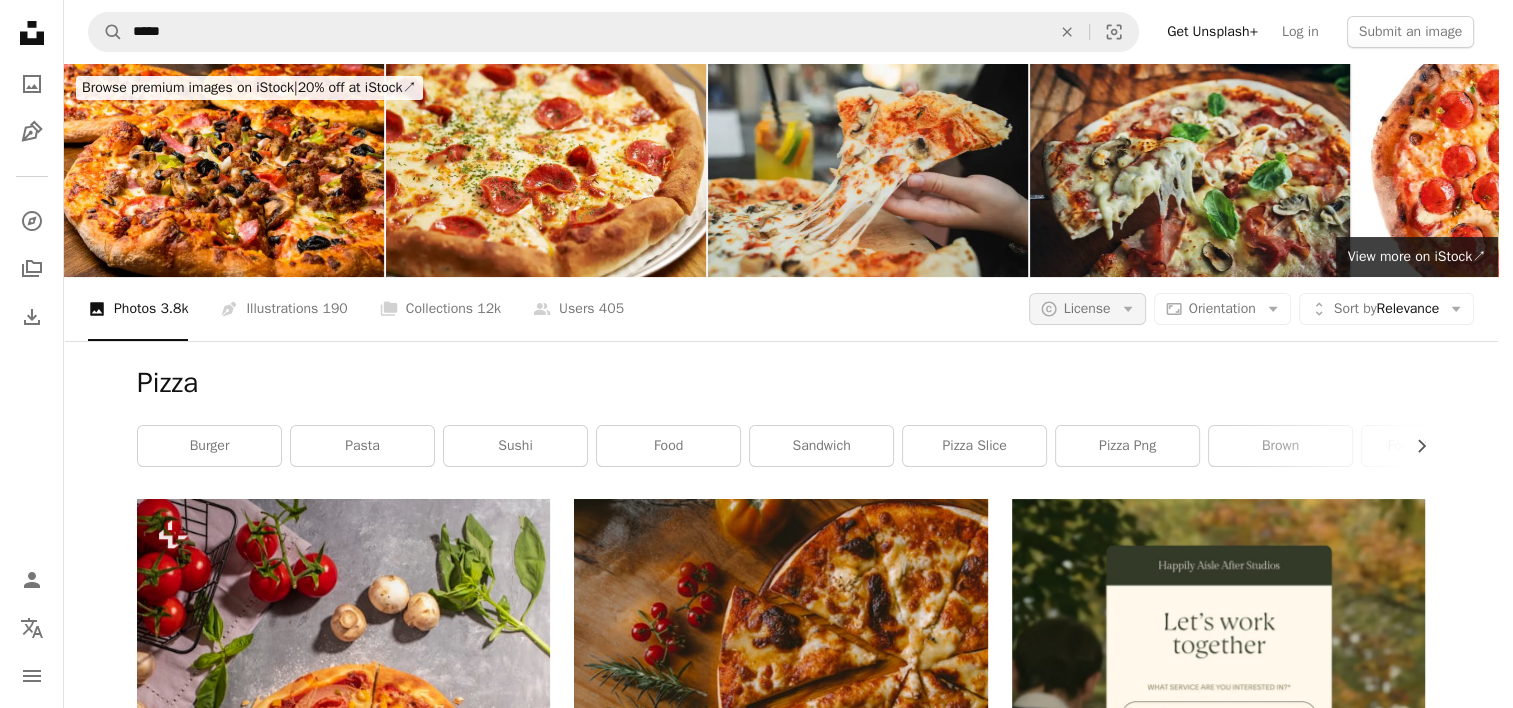 click on "Arrow down" 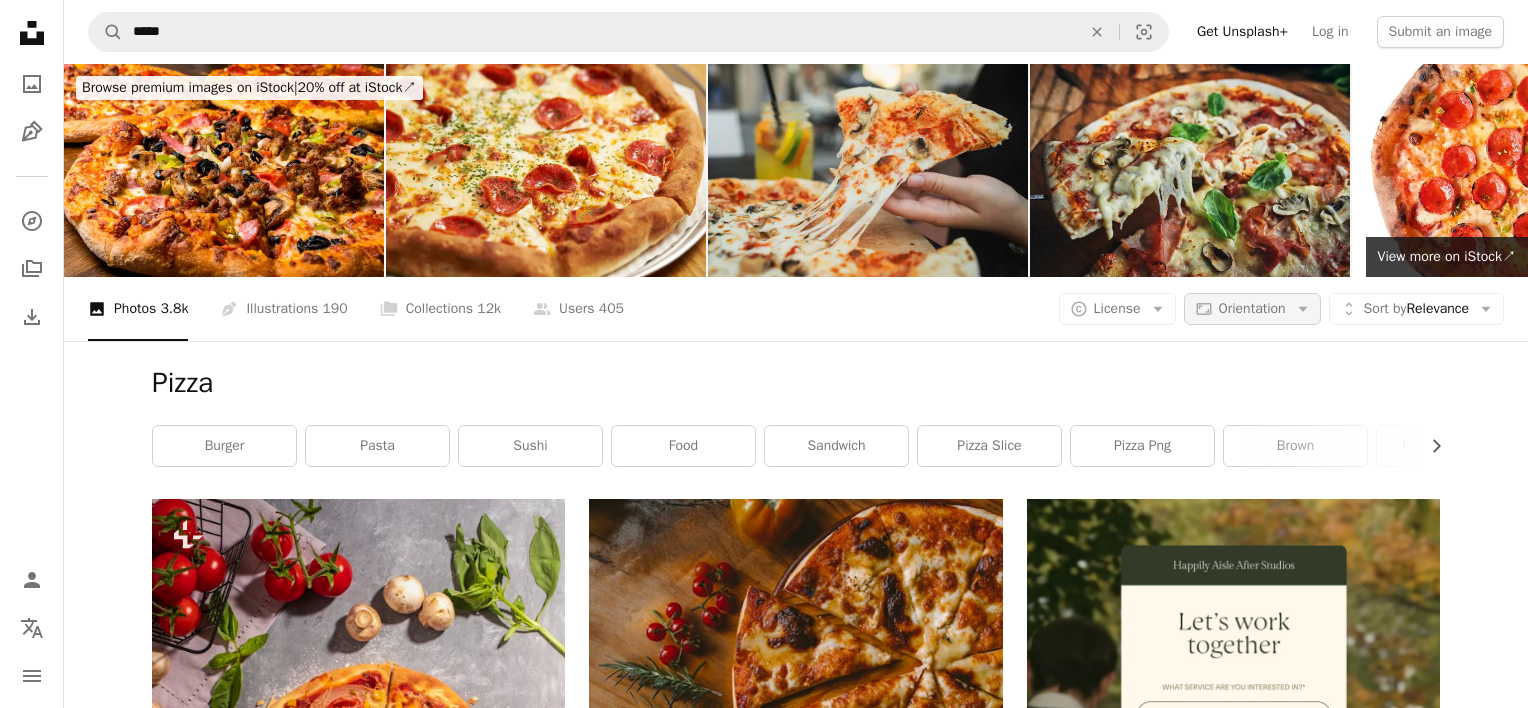 click on "Orientation" at bounding box center [1252, 308] 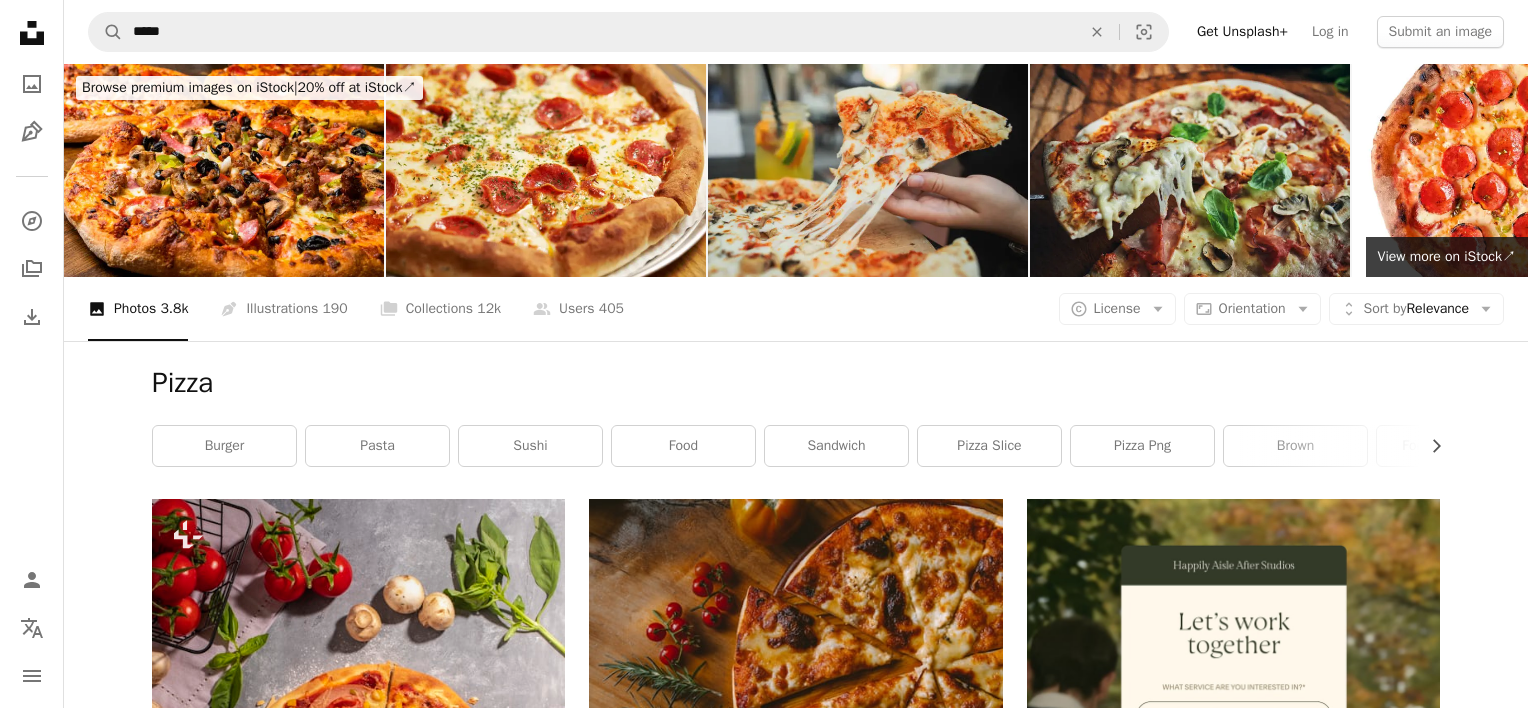 click on "[FIRST] [LAST]" at bounding box center (764, 2797) 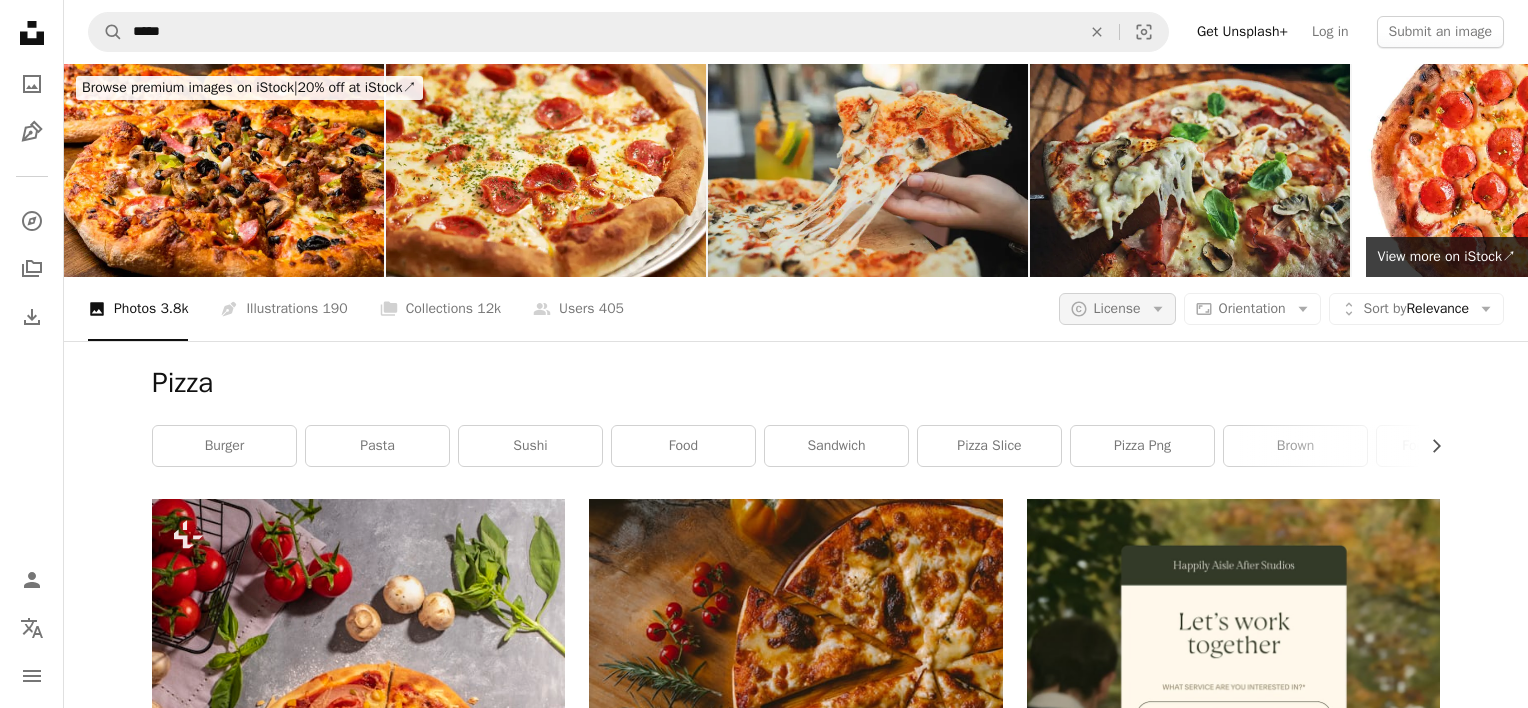 click on "License" at bounding box center [1117, 308] 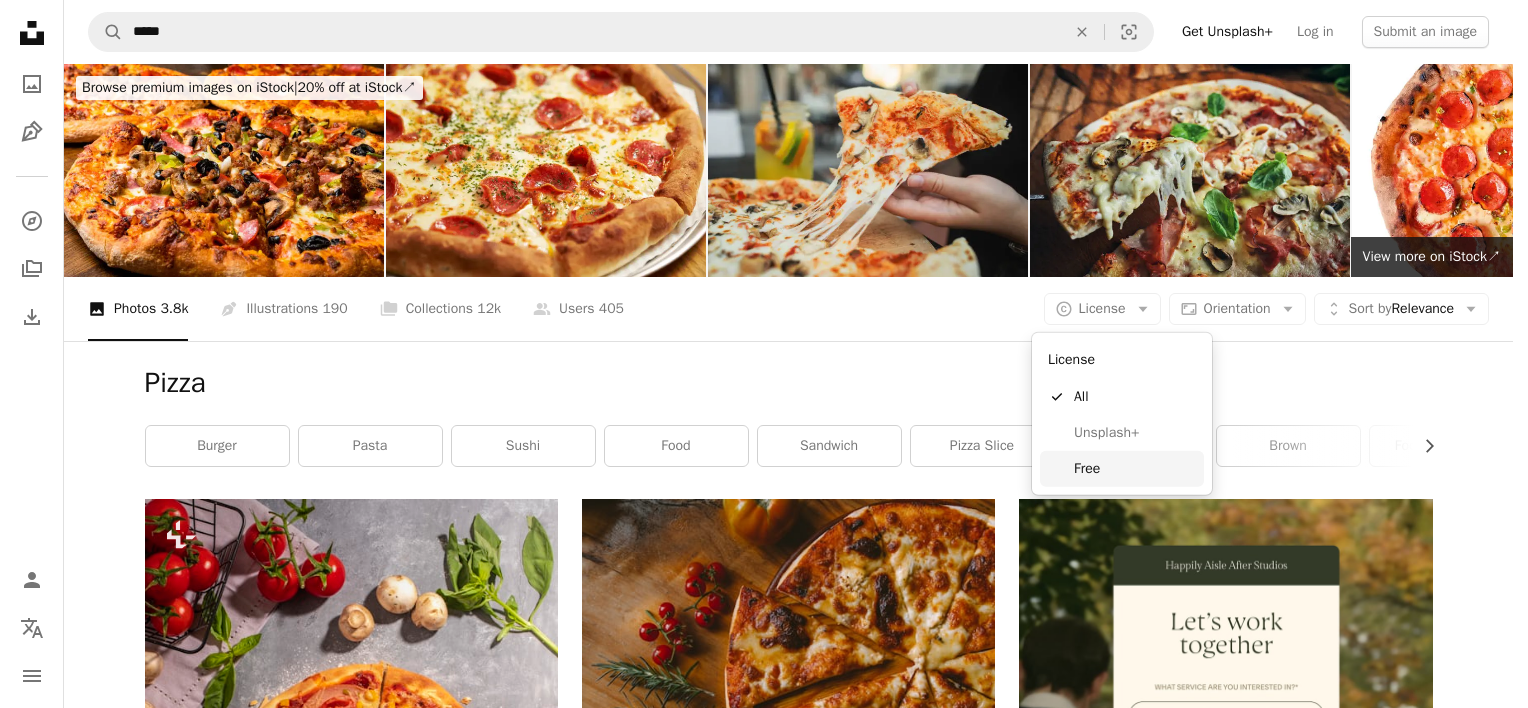 click on "Free" at bounding box center (1135, 469) 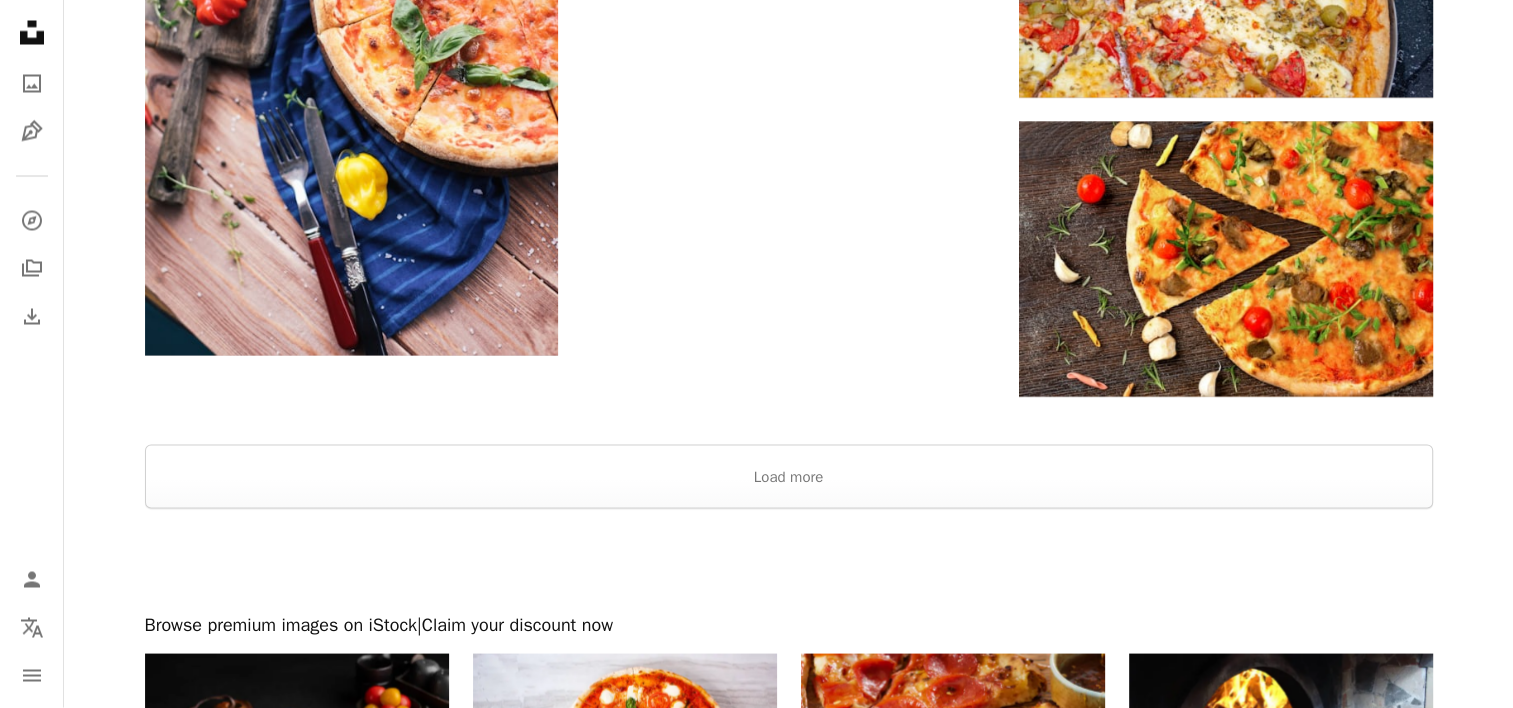scroll, scrollTop: 3500, scrollLeft: 0, axis: vertical 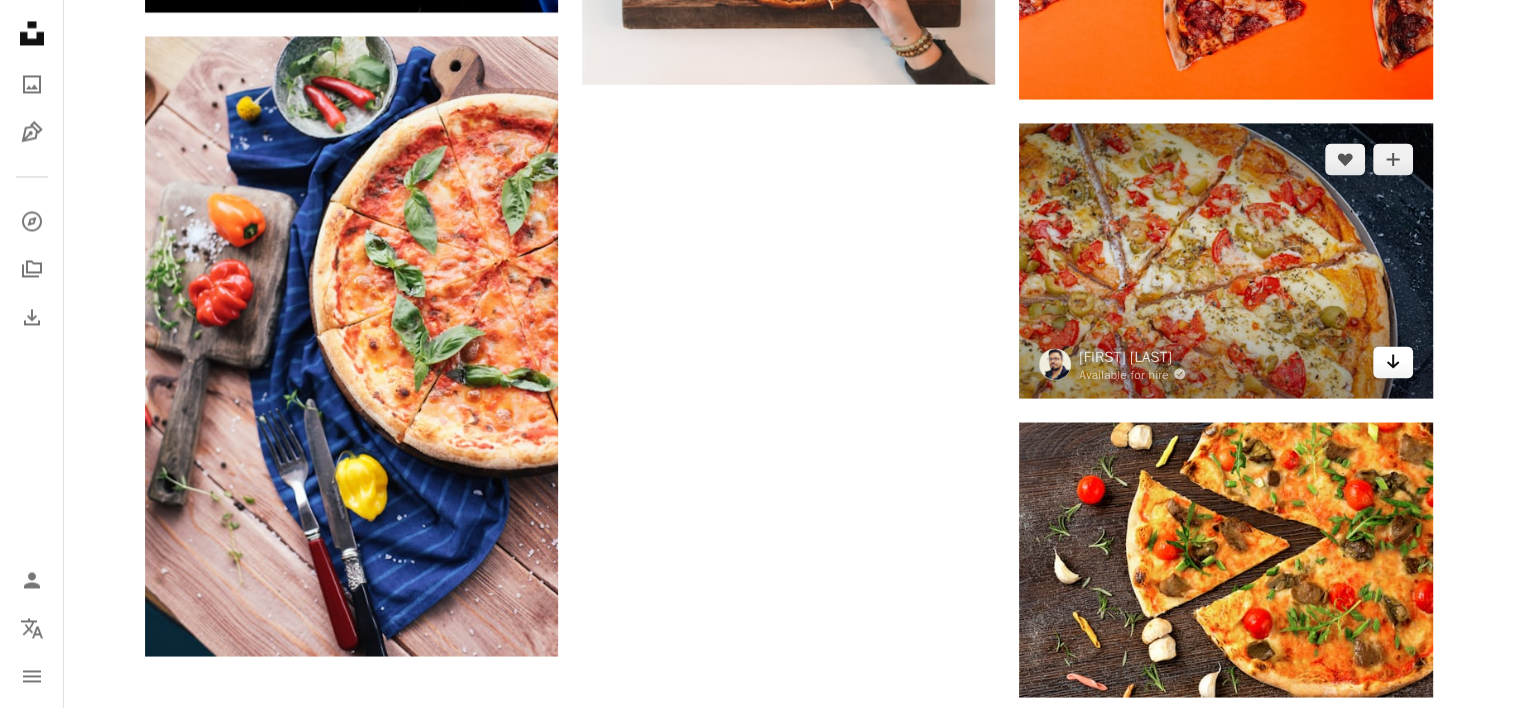 click 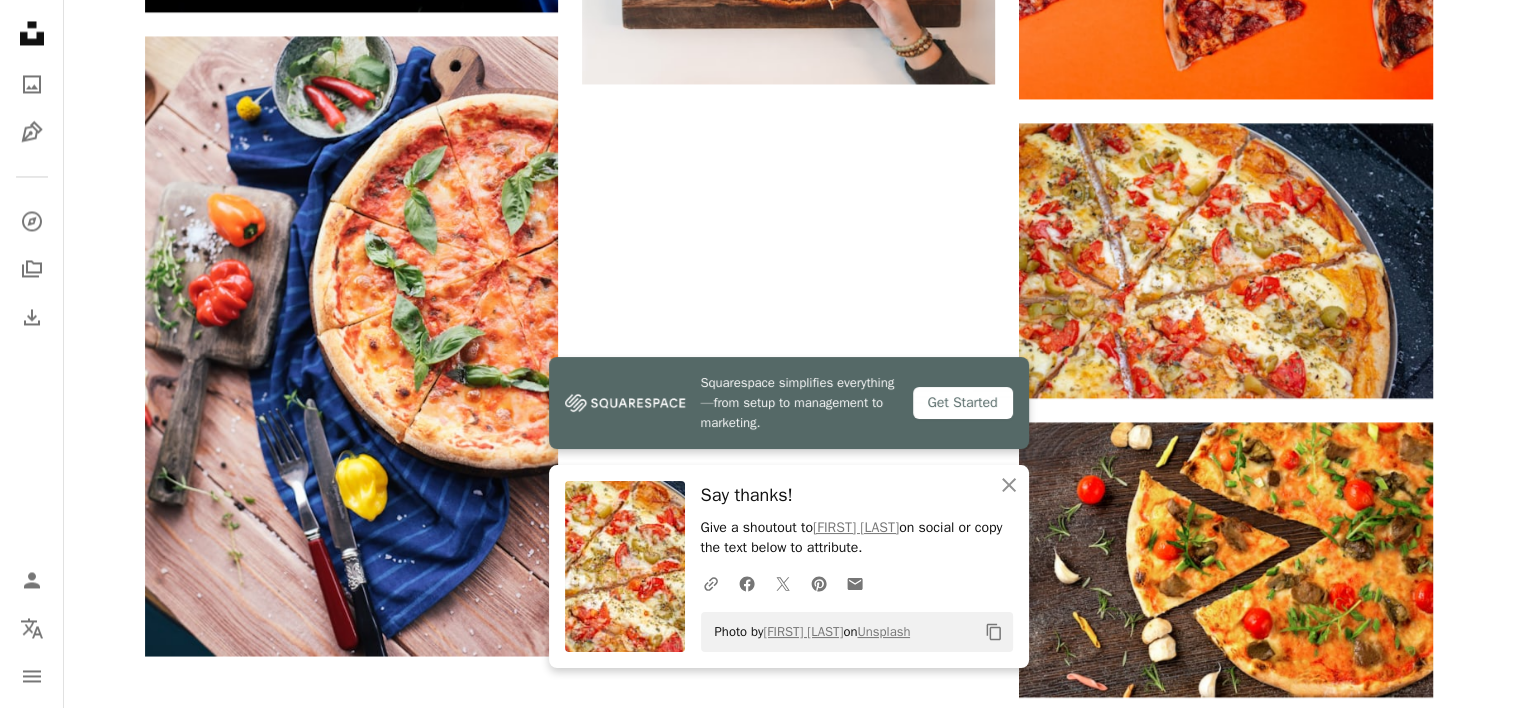 click on "[FIRST] [LAST]" at bounding box center [788, -1152] 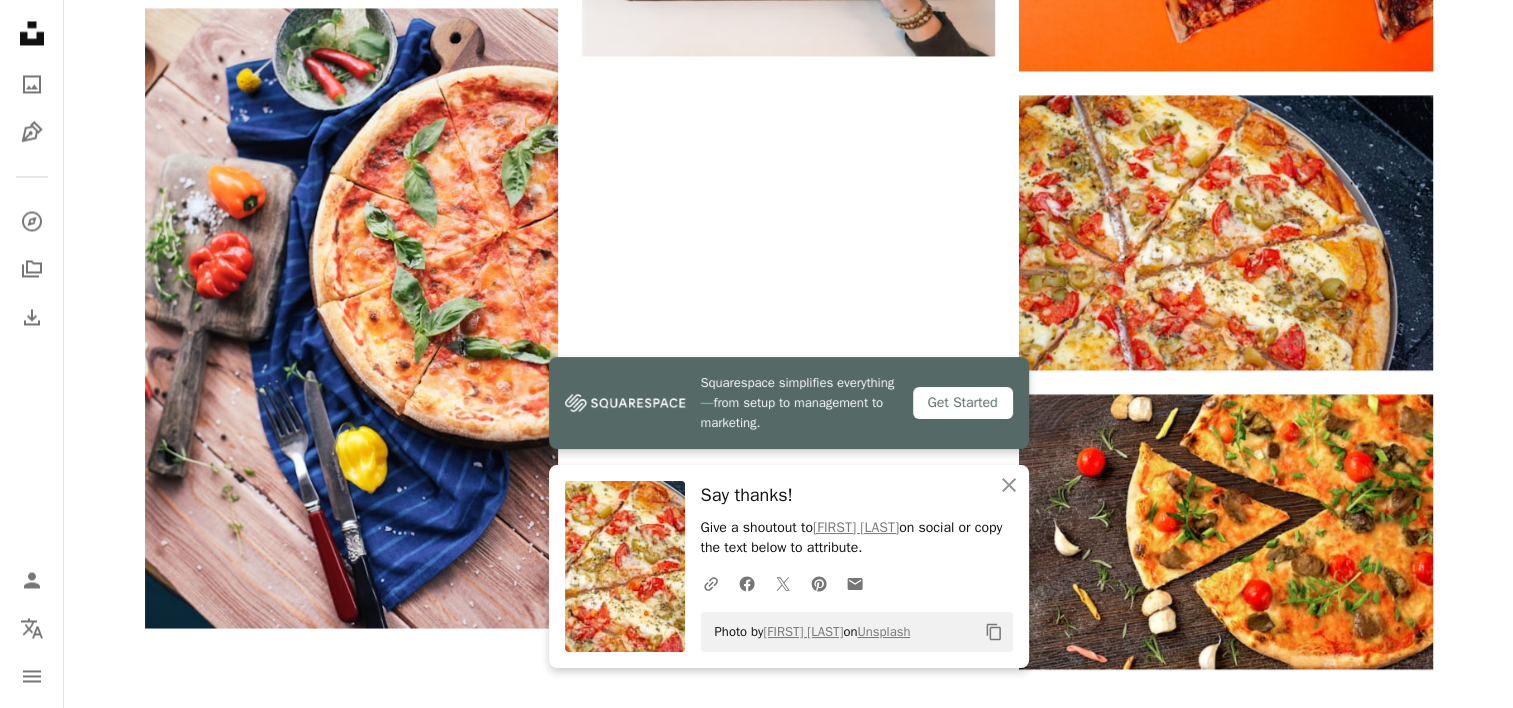 scroll, scrollTop: 4000, scrollLeft: 0, axis: vertical 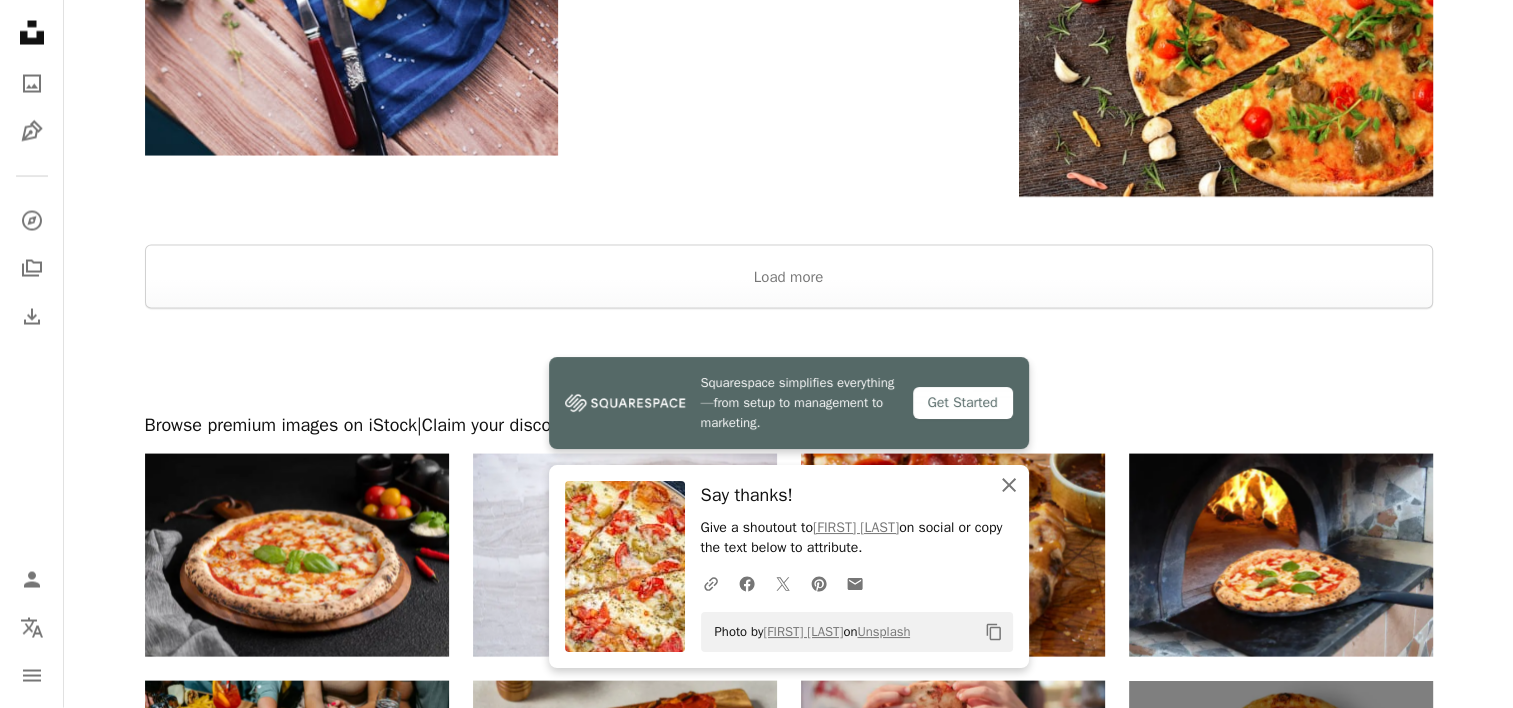 click on "An X shape" 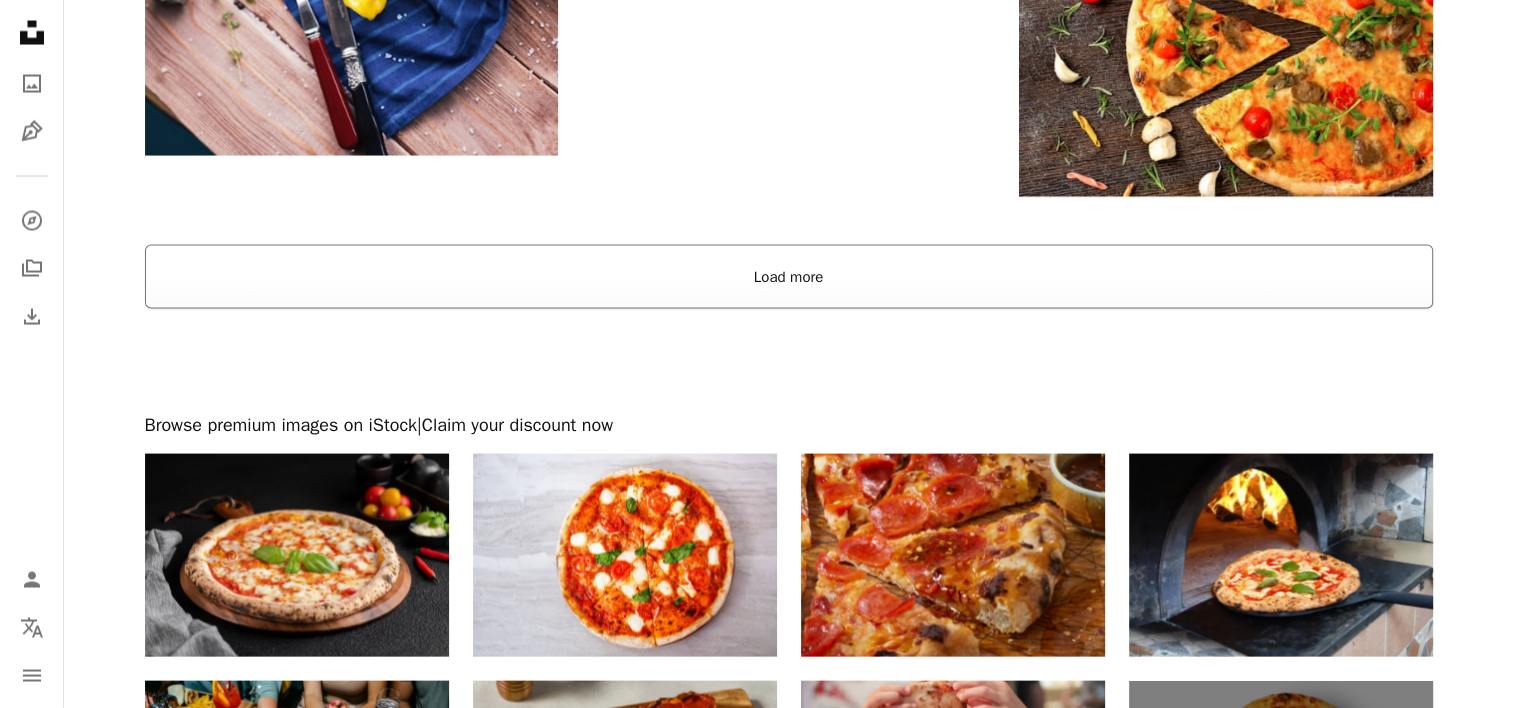 click on "Load more" at bounding box center [789, 277] 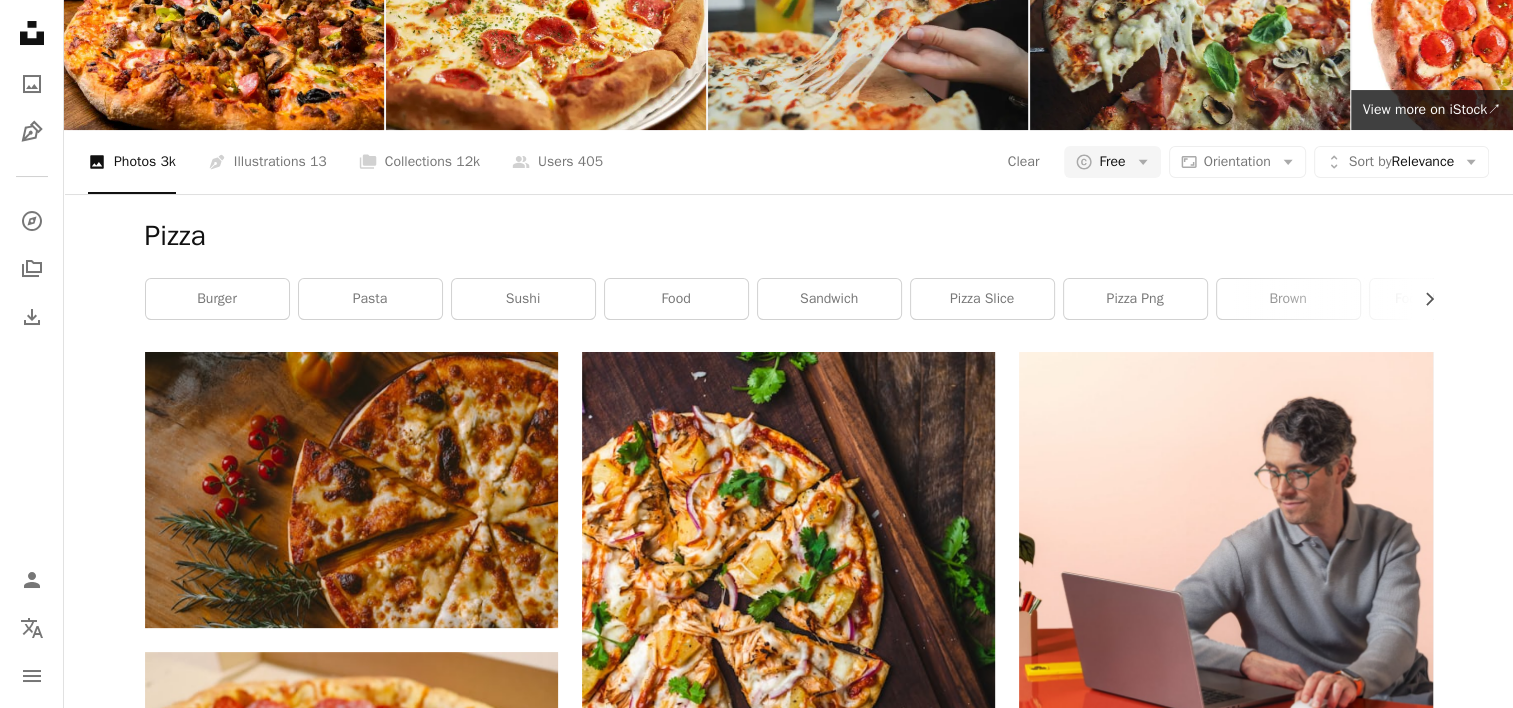 scroll, scrollTop: 0, scrollLeft: 0, axis: both 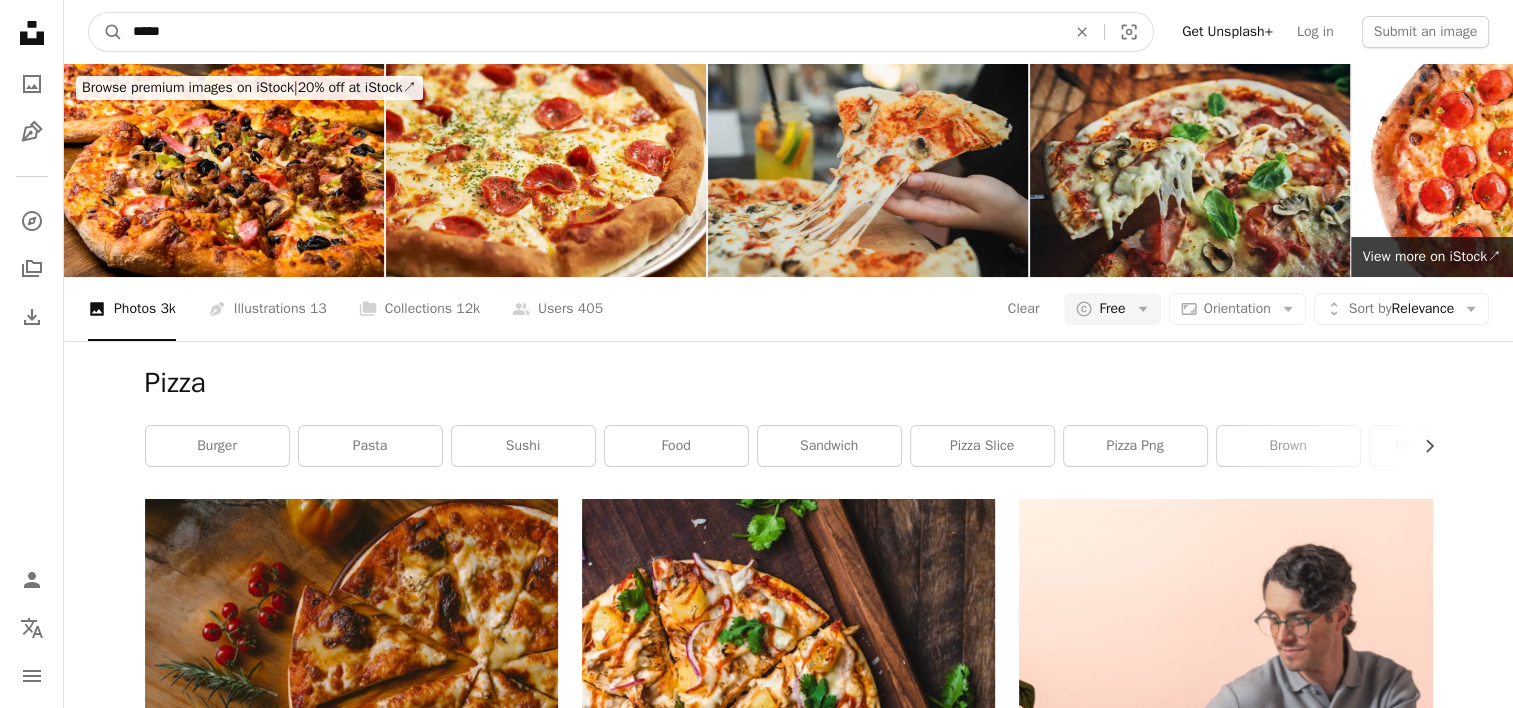 drag, startPoint x: 269, startPoint y: 30, endPoint x: 124, endPoint y: 36, distance: 145.12408 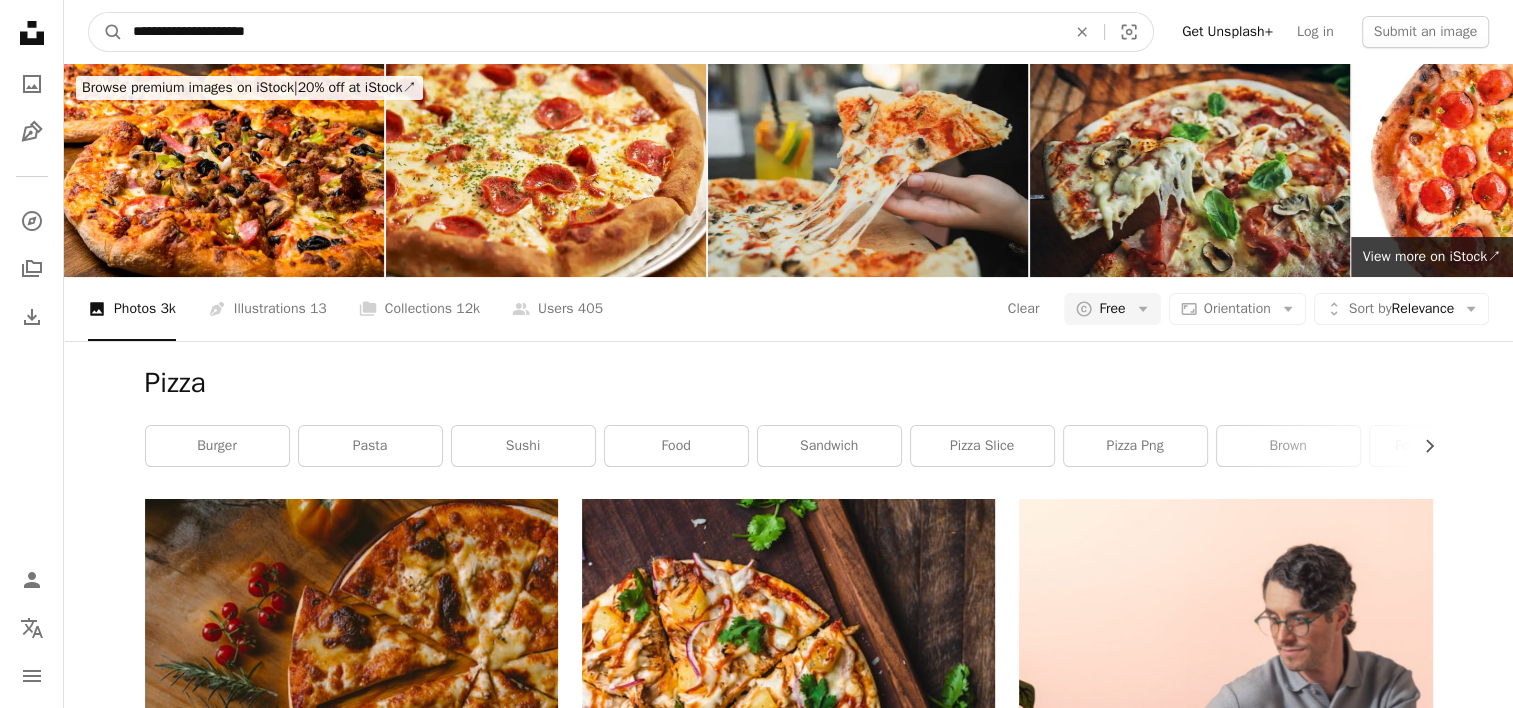 type on "**********" 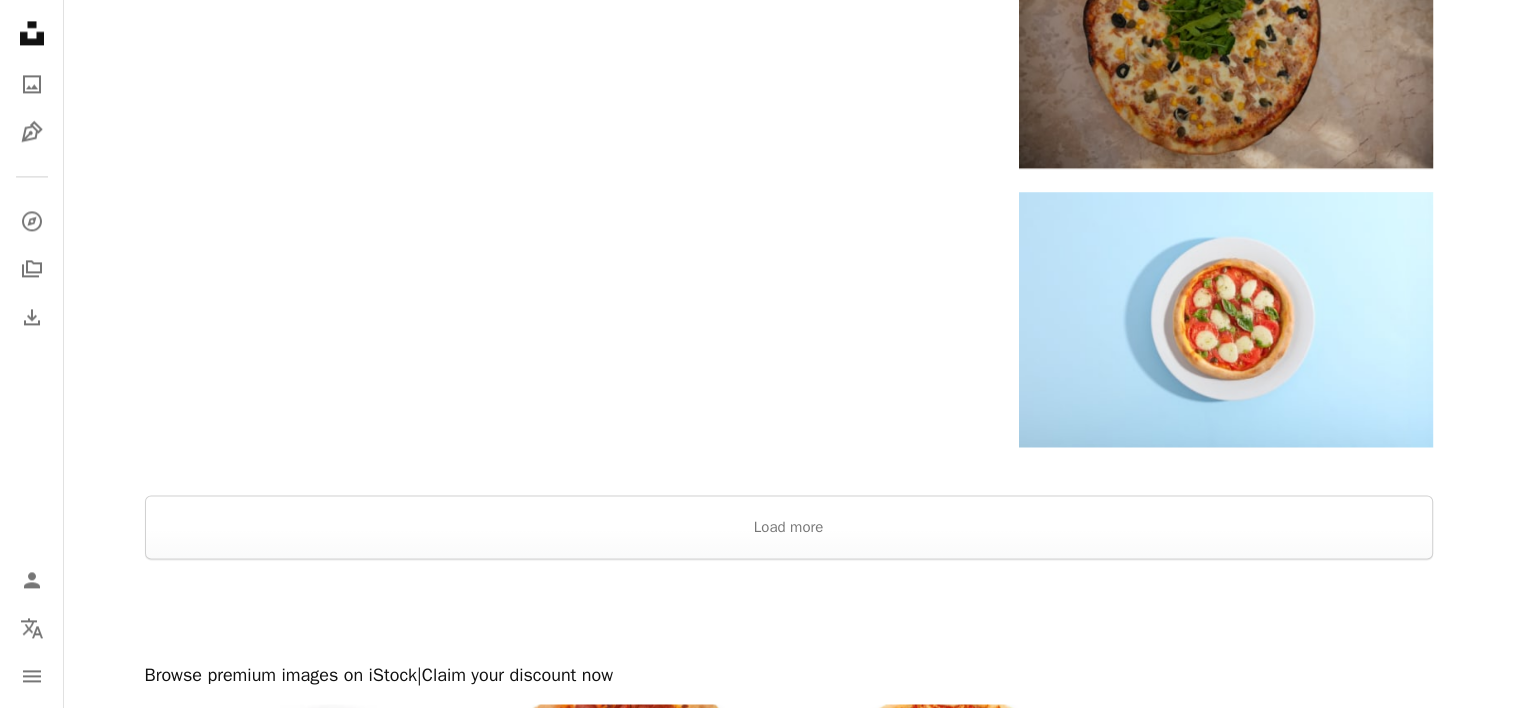 scroll, scrollTop: 3100, scrollLeft: 0, axis: vertical 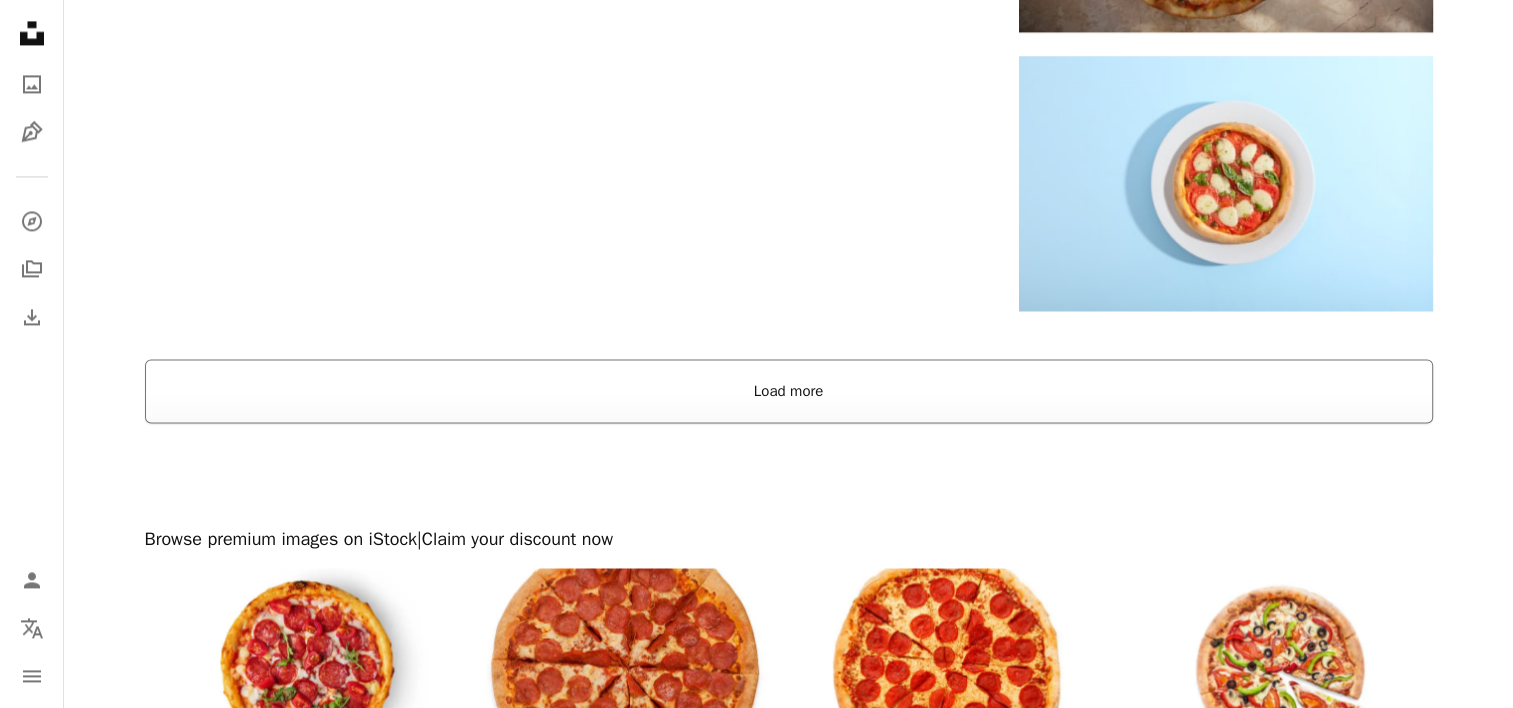 click on "Load more" at bounding box center [789, 391] 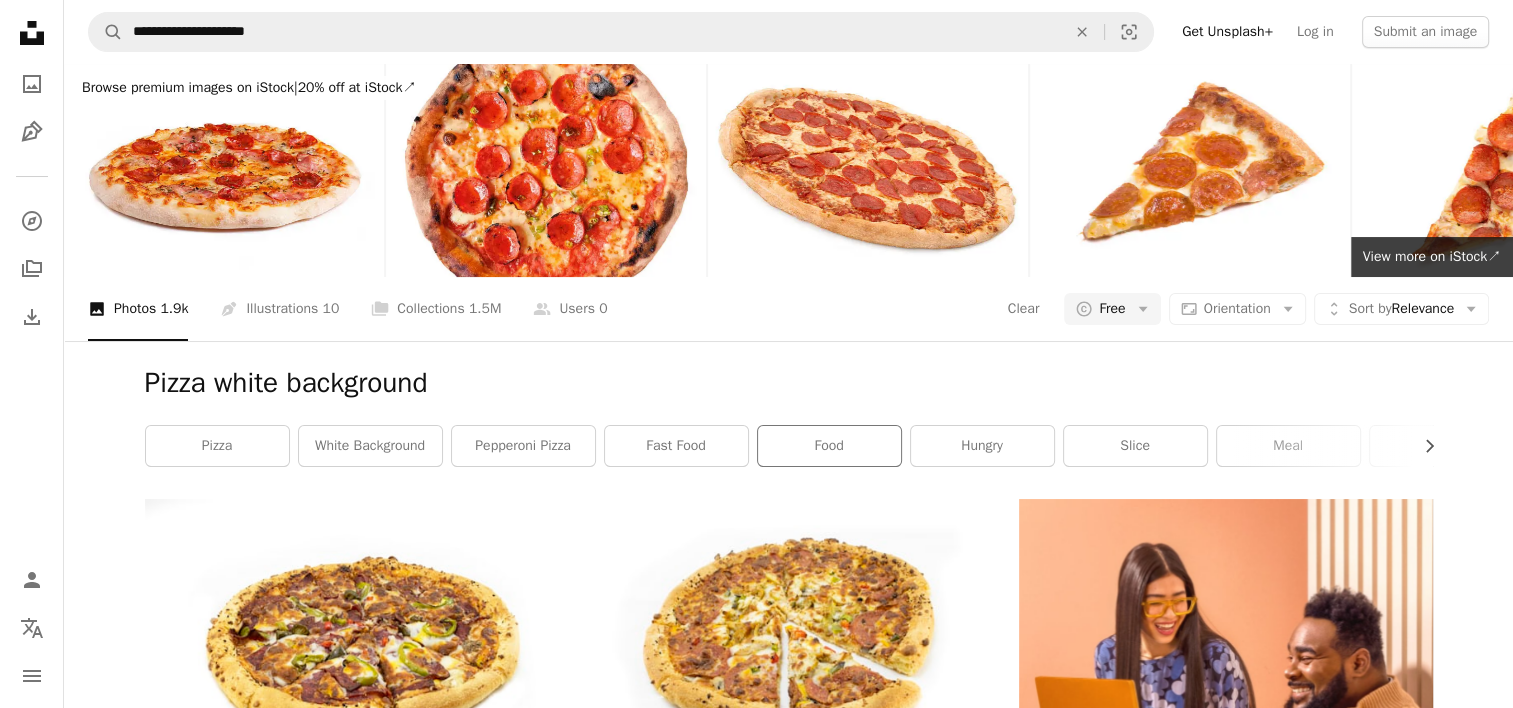 scroll, scrollTop: 300, scrollLeft: 0, axis: vertical 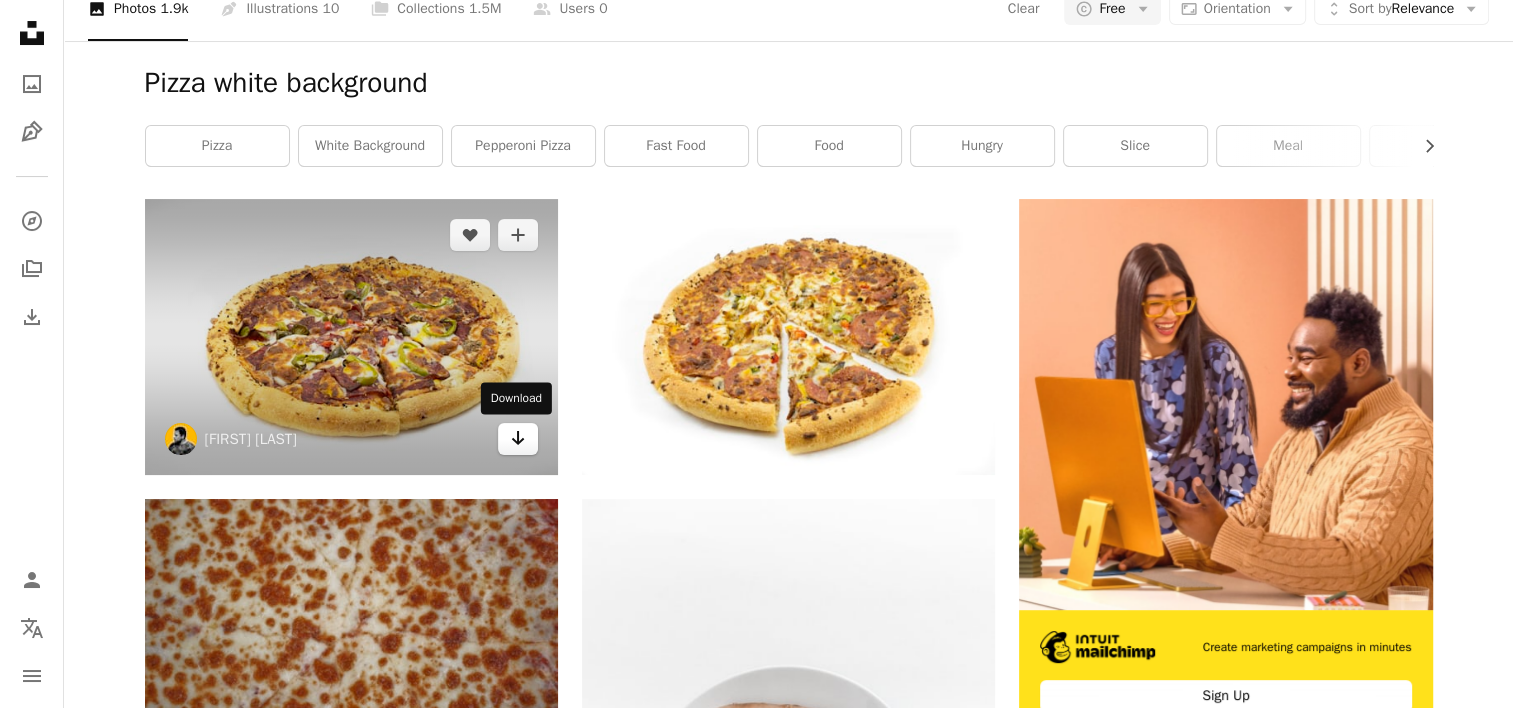click 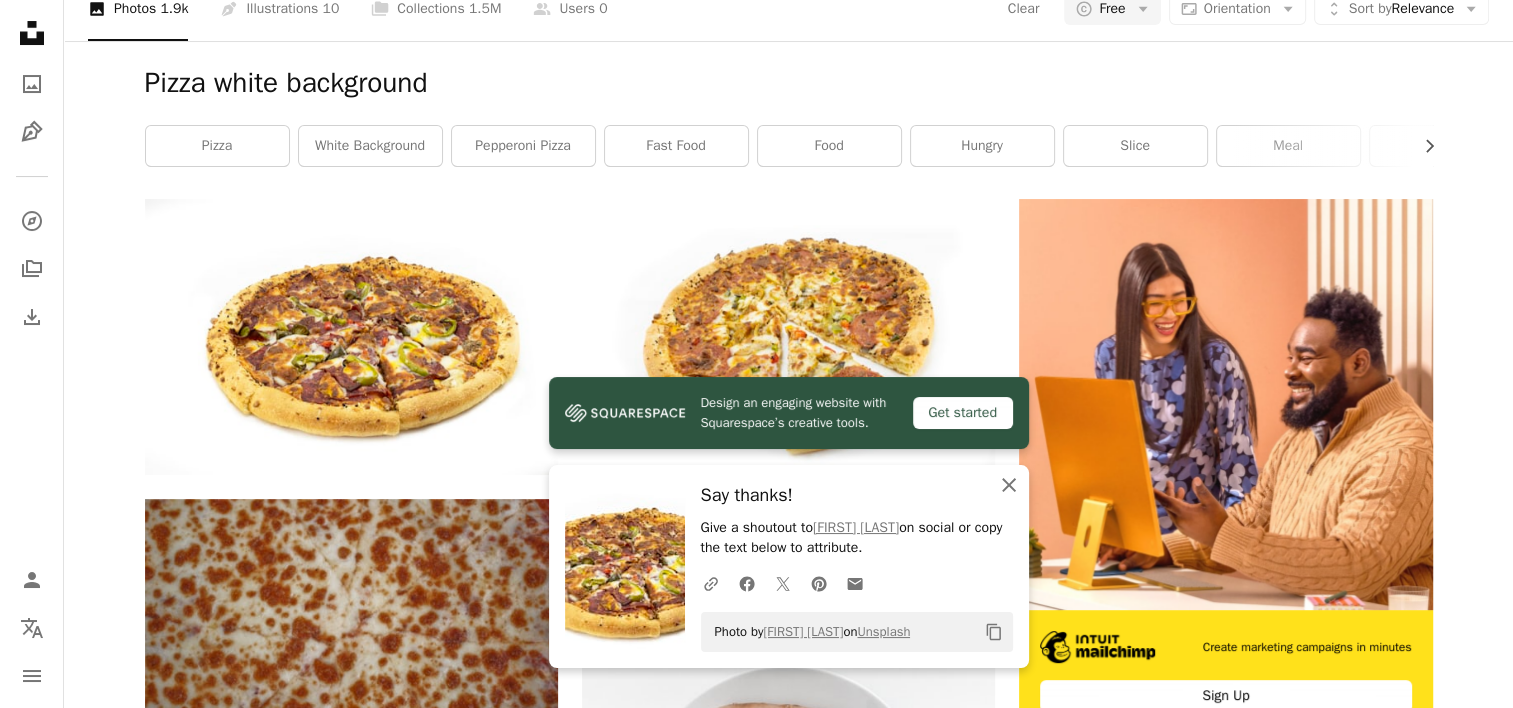 click on "An X shape" 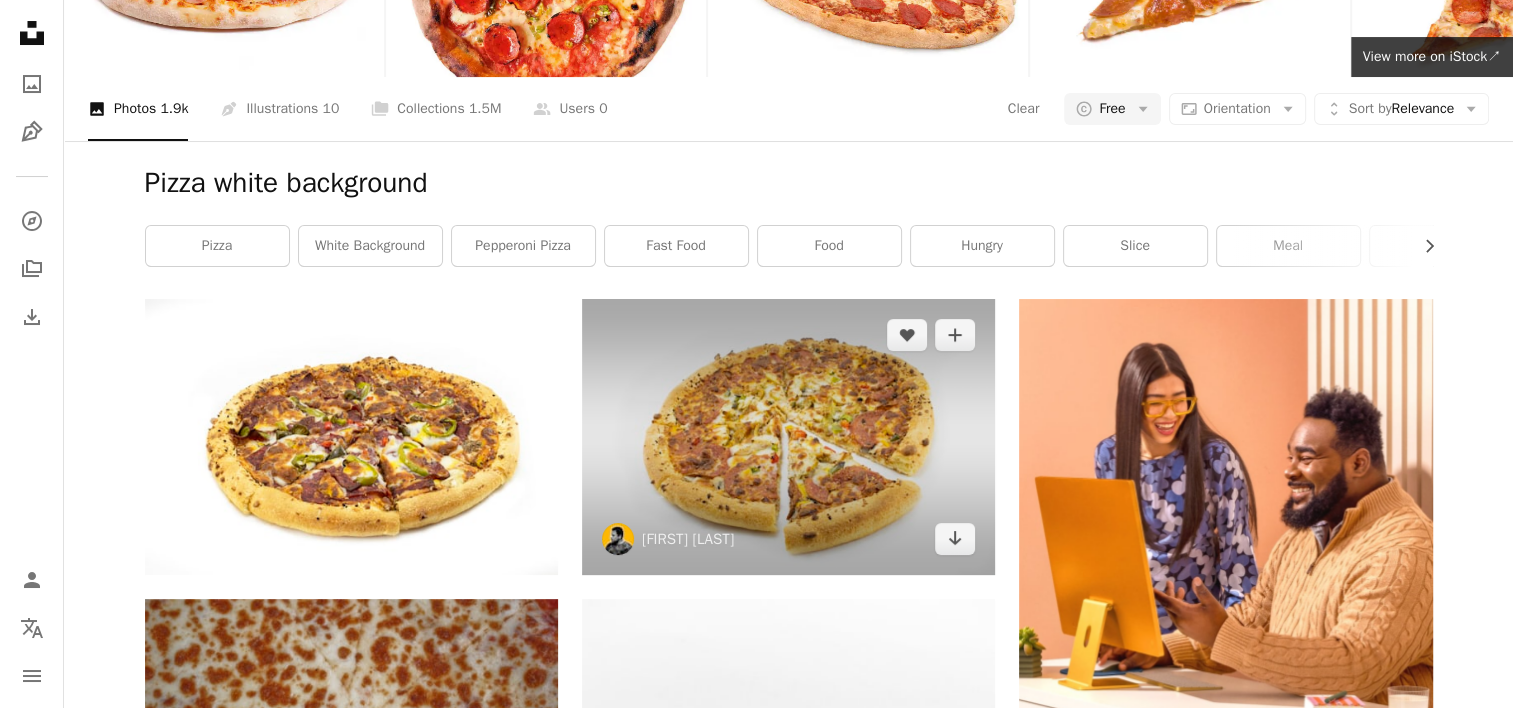 scroll, scrollTop: 0, scrollLeft: 0, axis: both 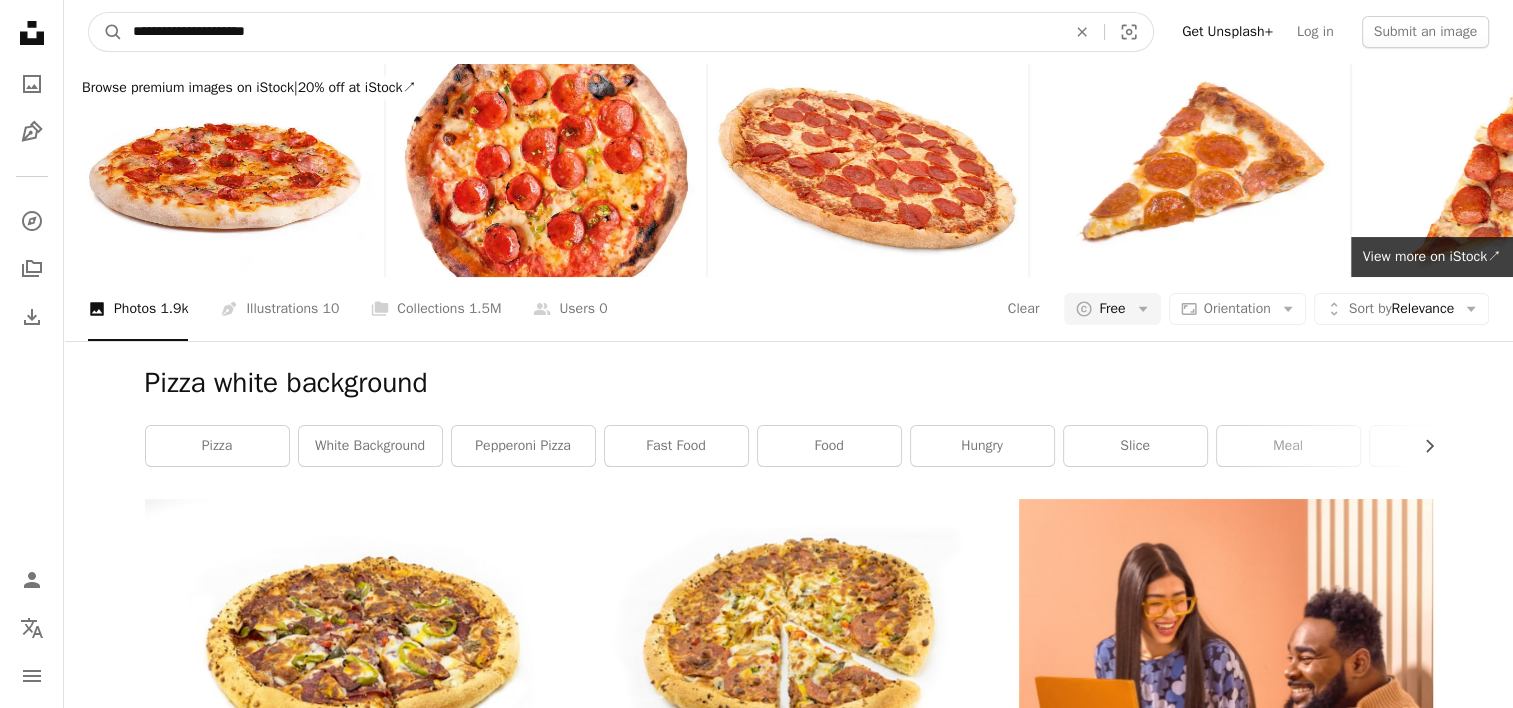drag, startPoint x: 332, startPoint y: 26, endPoint x: 137, endPoint y: 32, distance: 195.09229 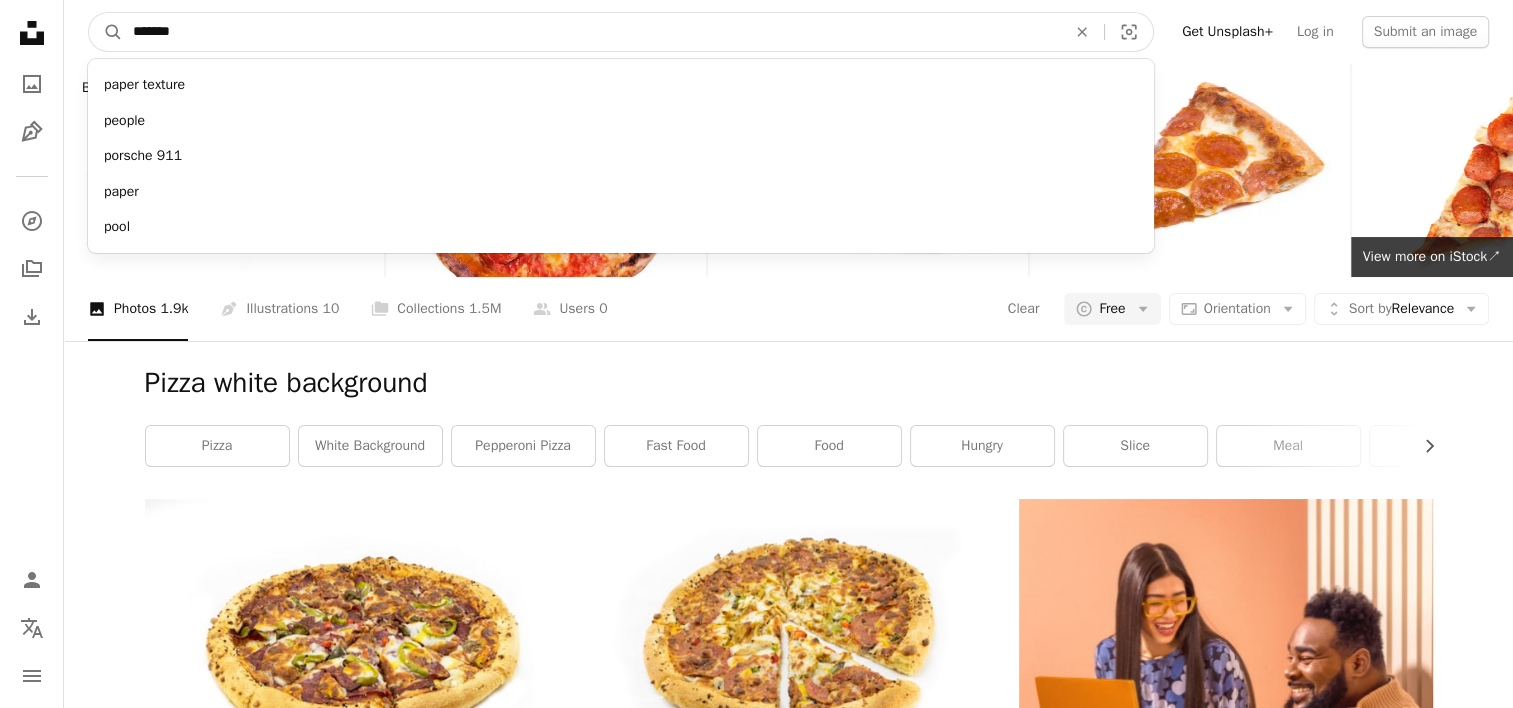 type on "*******" 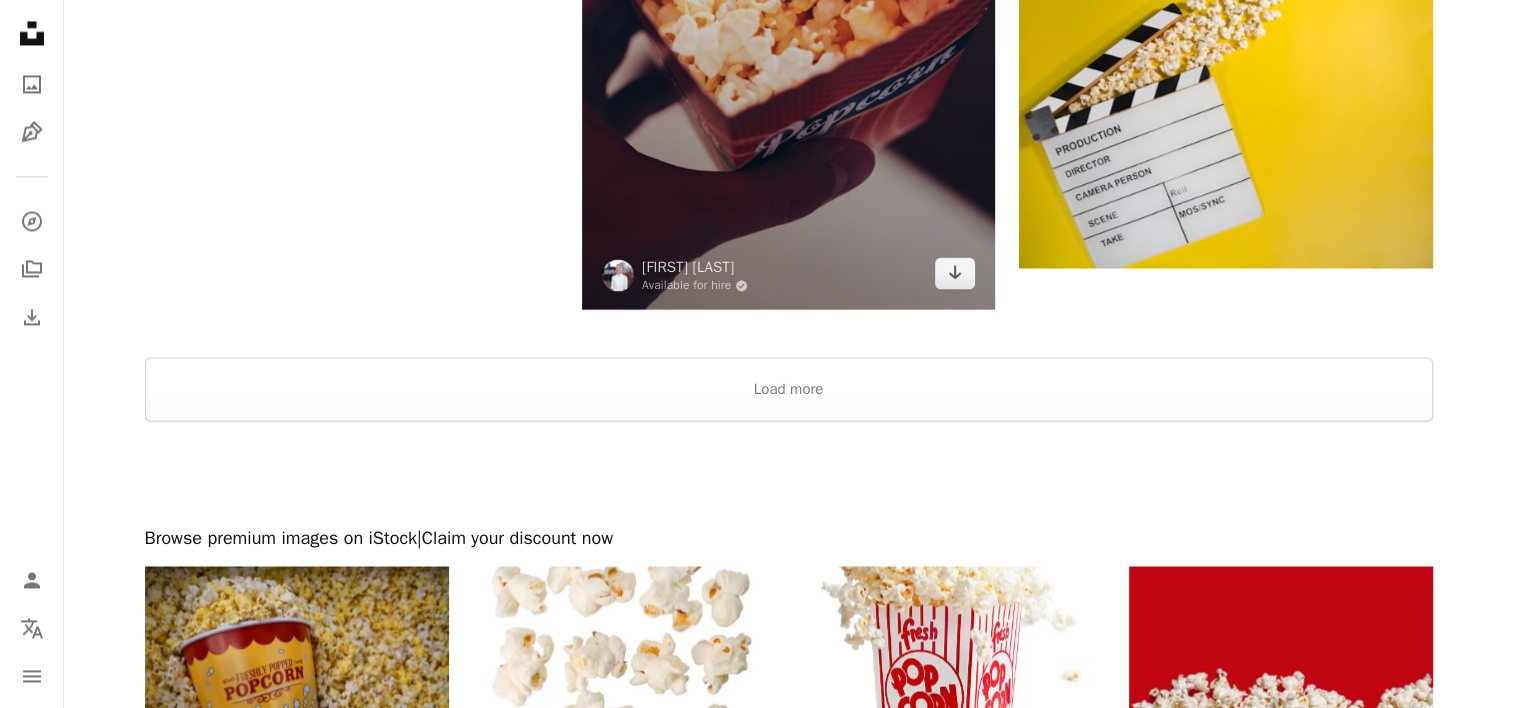 scroll, scrollTop: 3400, scrollLeft: 0, axis: vertical 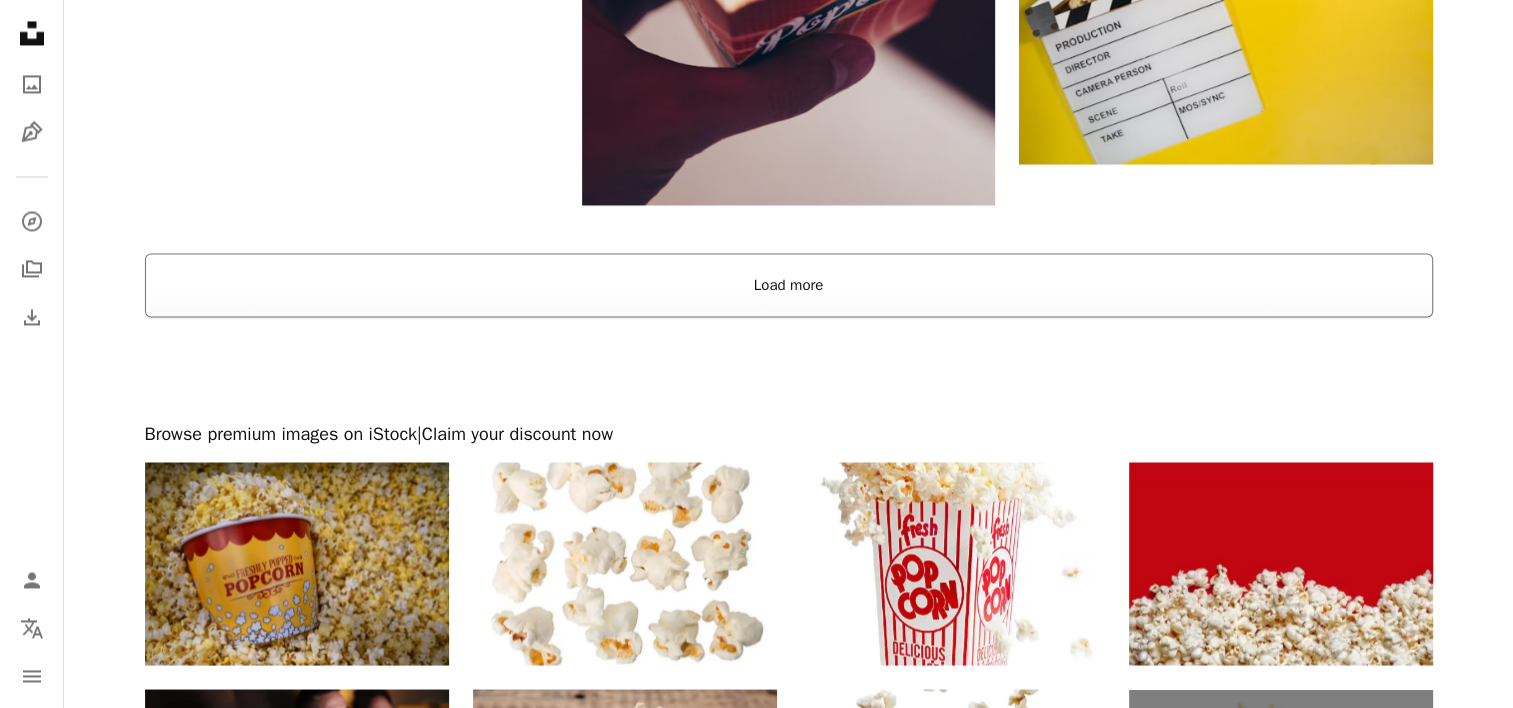 click on "Load more" at bounding box center [789, 285] 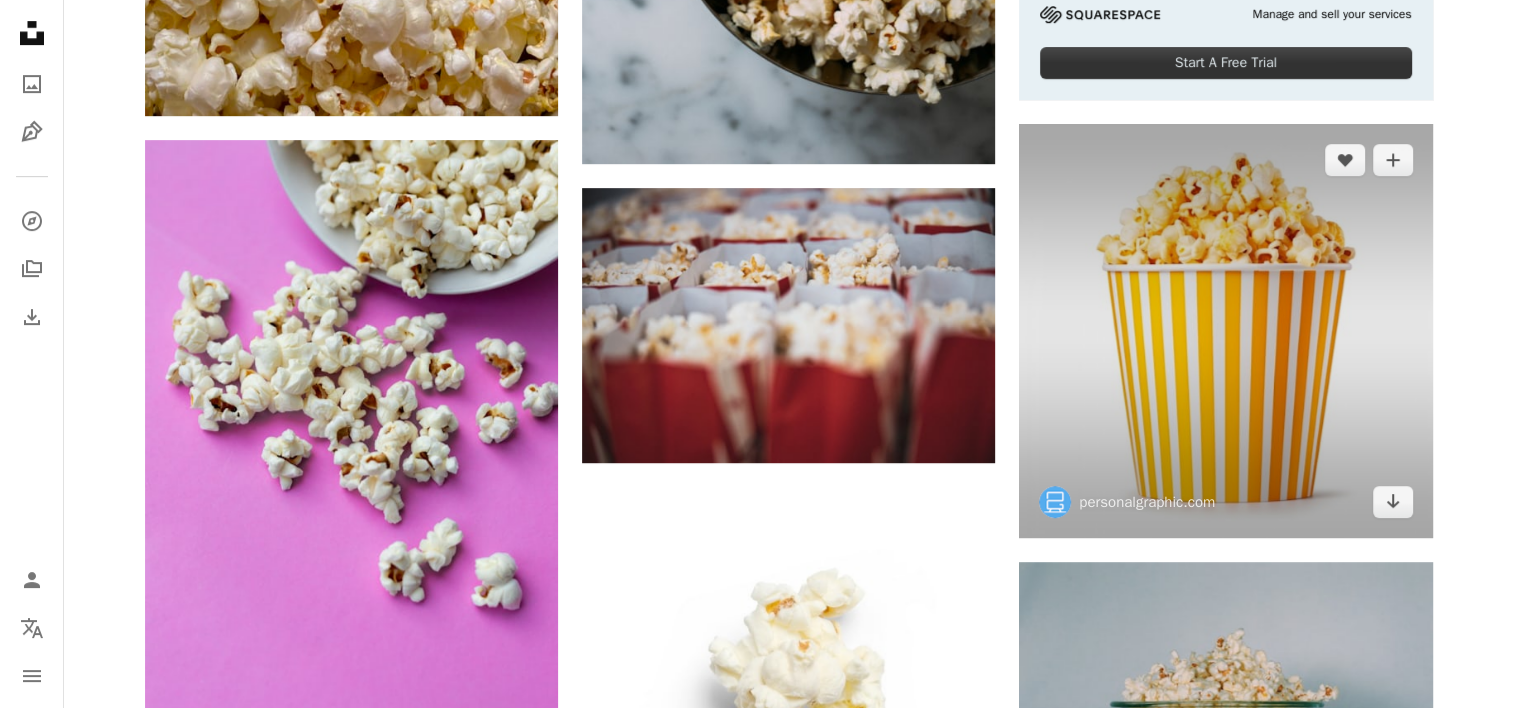 scroll, scrollTop: 900, scrollLeft: 0, axis: vertical 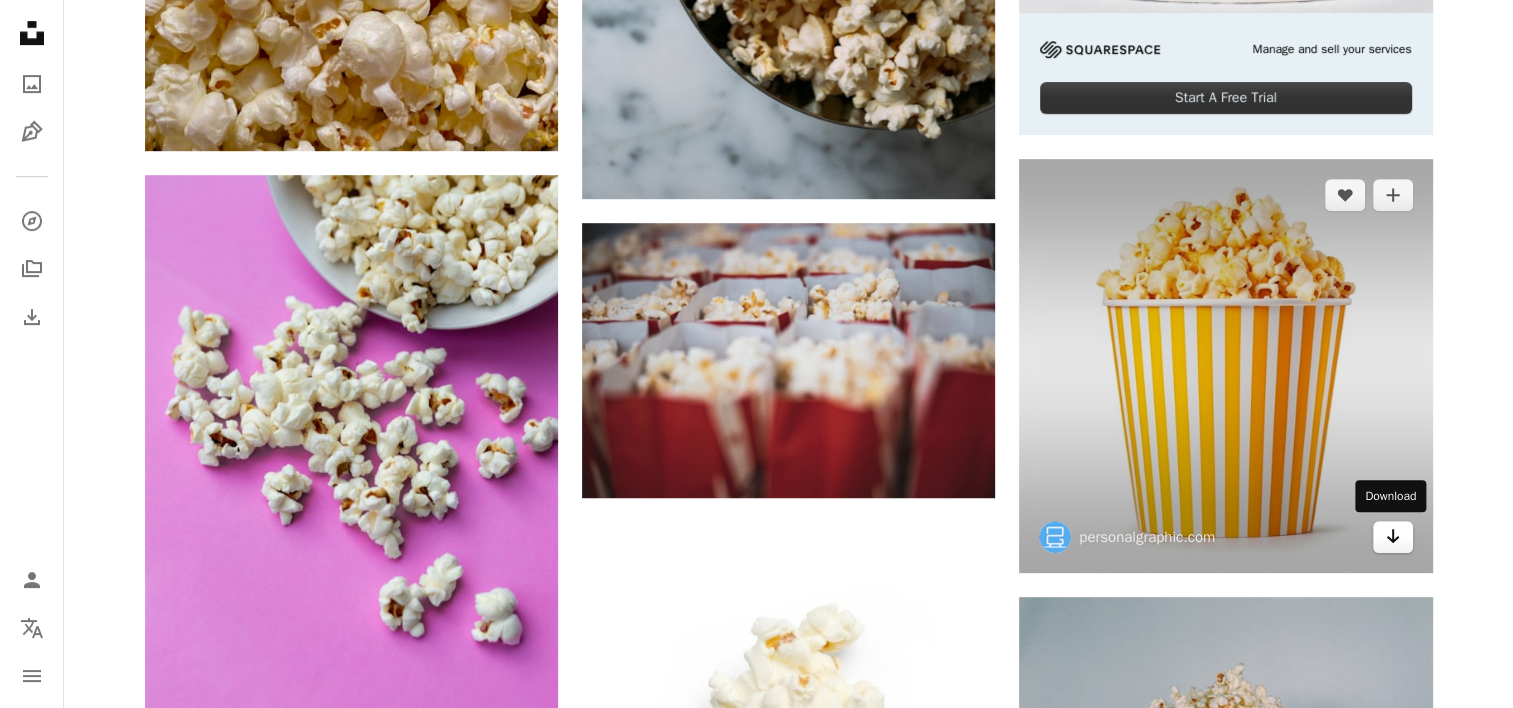 click on "Arrow pointing down" 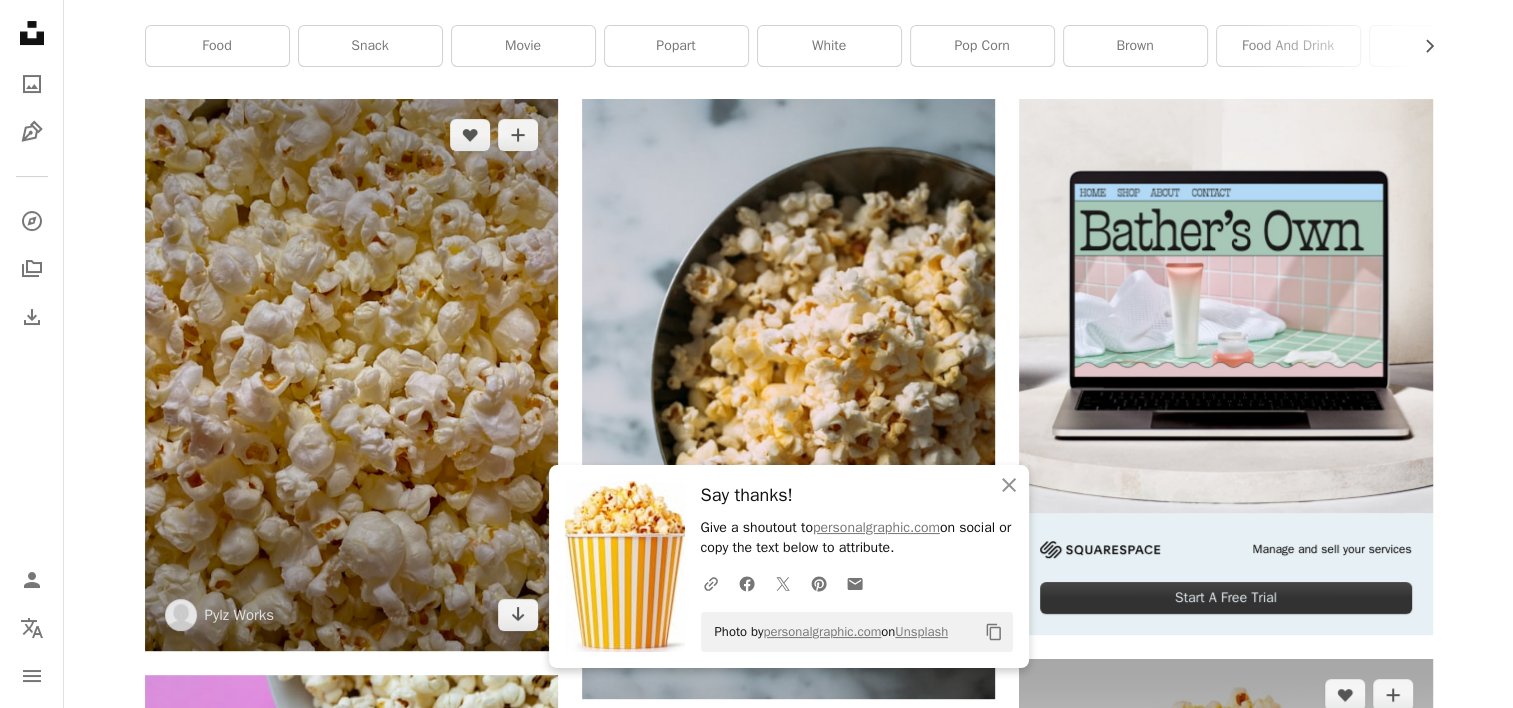scroll, scrollTop: 500, scrollLeft: 0, axis: vertical 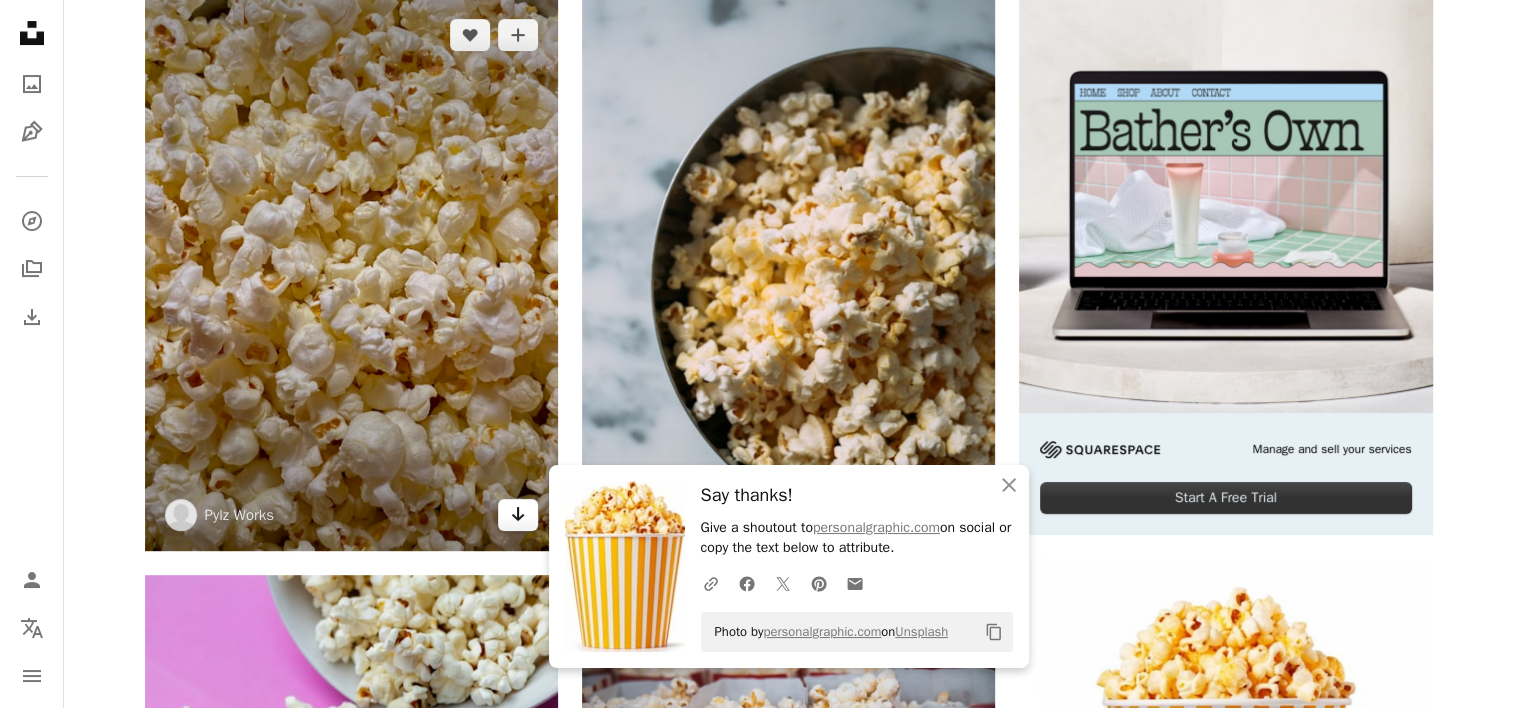 click on "Arrow pointing down" 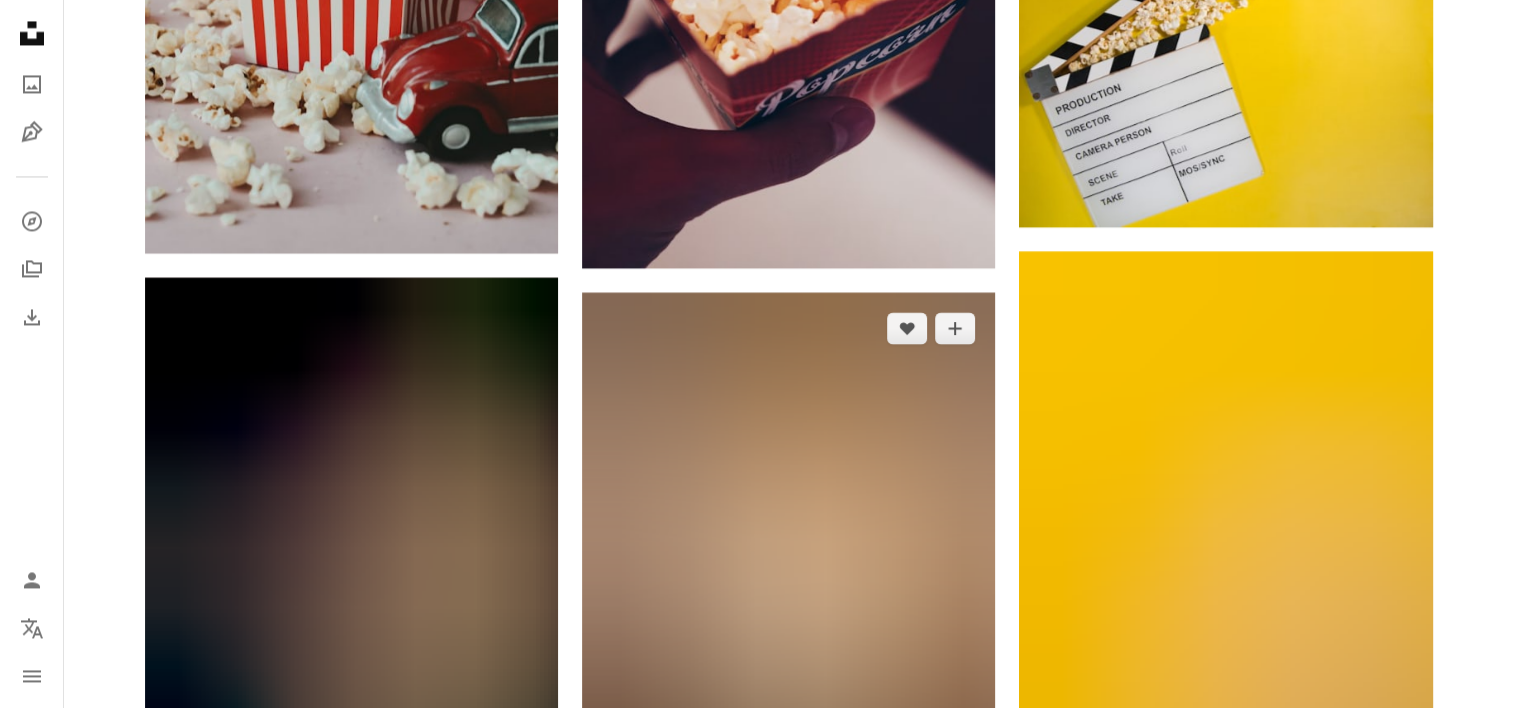 scroll, scrollTop: 3500, scrollLeft: 0, axis: vertical 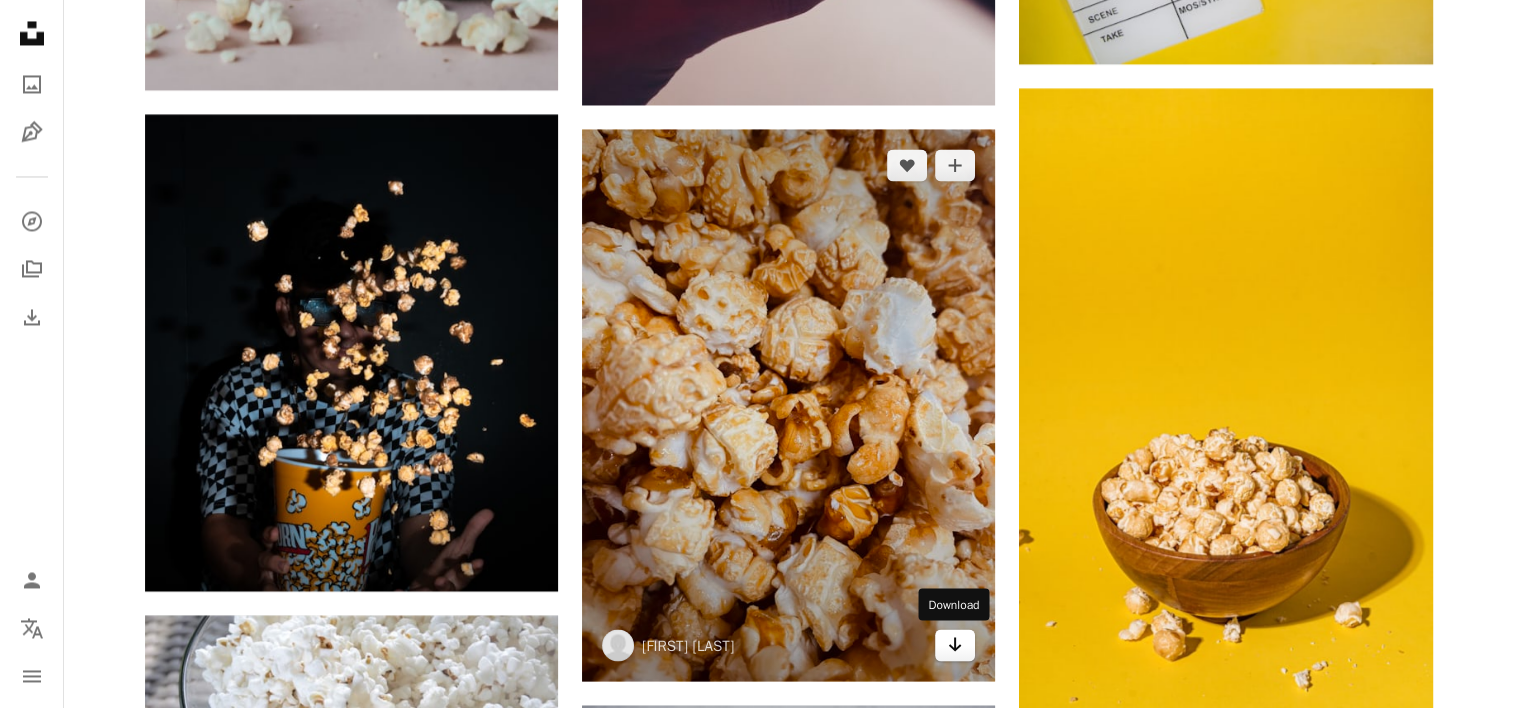 click on "Arrow pointing down" 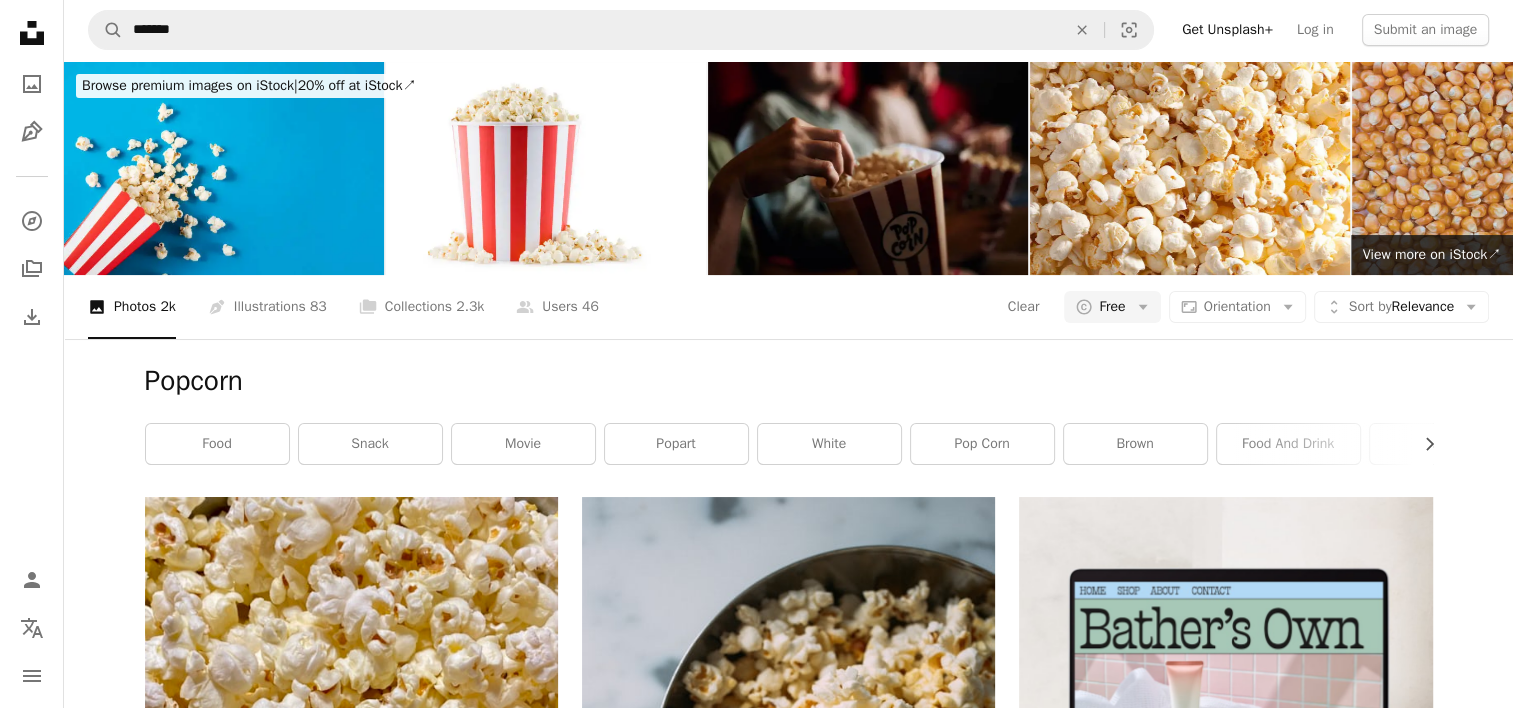 scroll, scrollTop: 0, scrollLeft: 0, axis: both 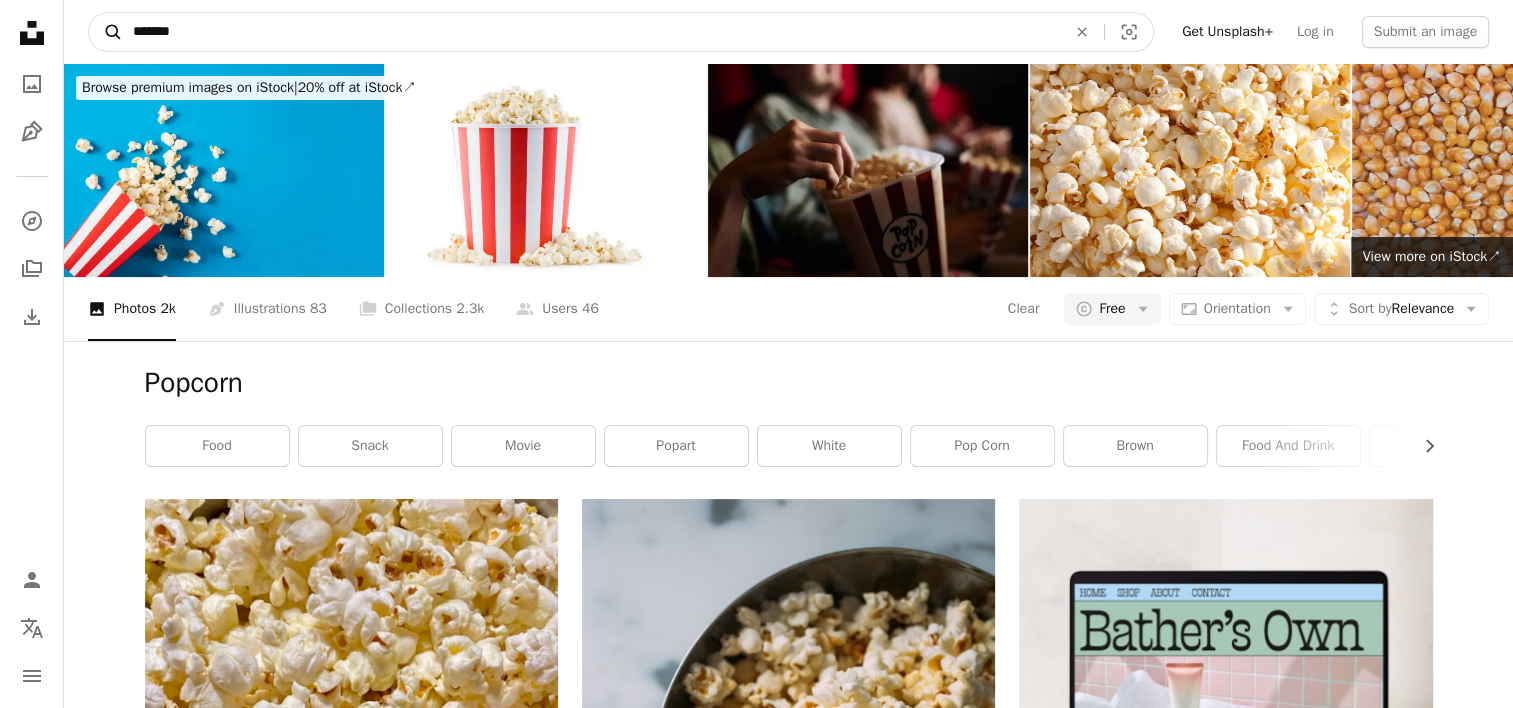 drag, startPoint x: 298, startPoint y: 29, endPoint x: 91, endPoint y: 46, distance: 207.6969 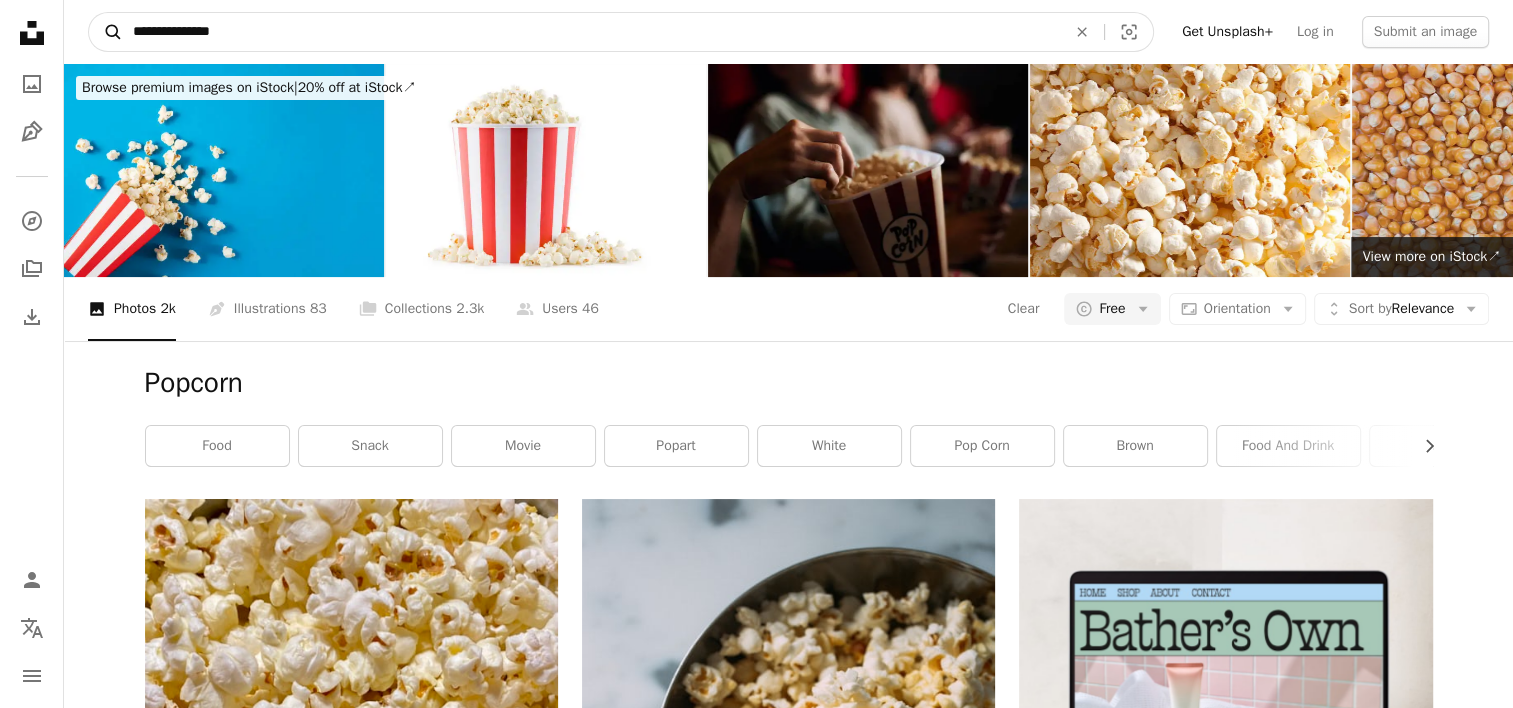 type on "**********" 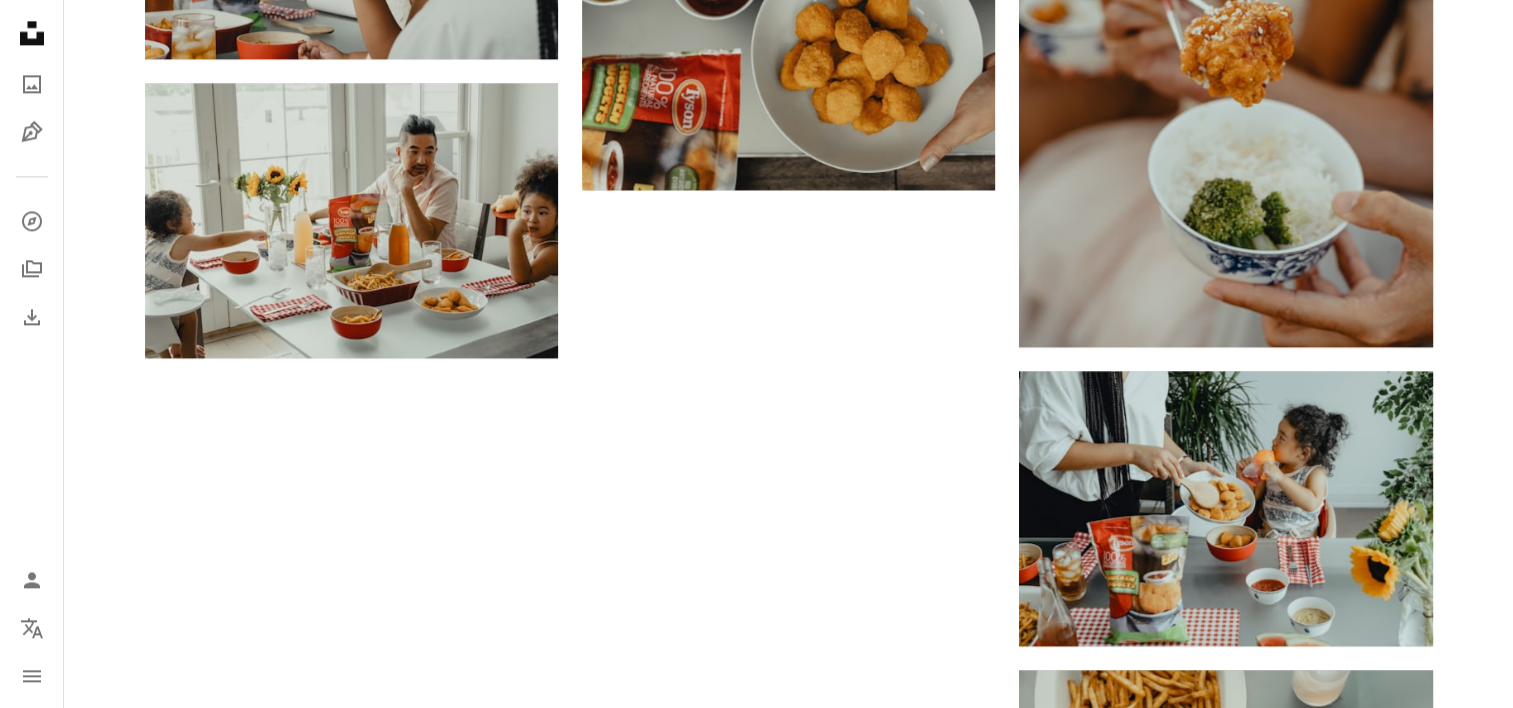 scroll, scrollTop: 3100, scrollLeft: 0, axis: vertical 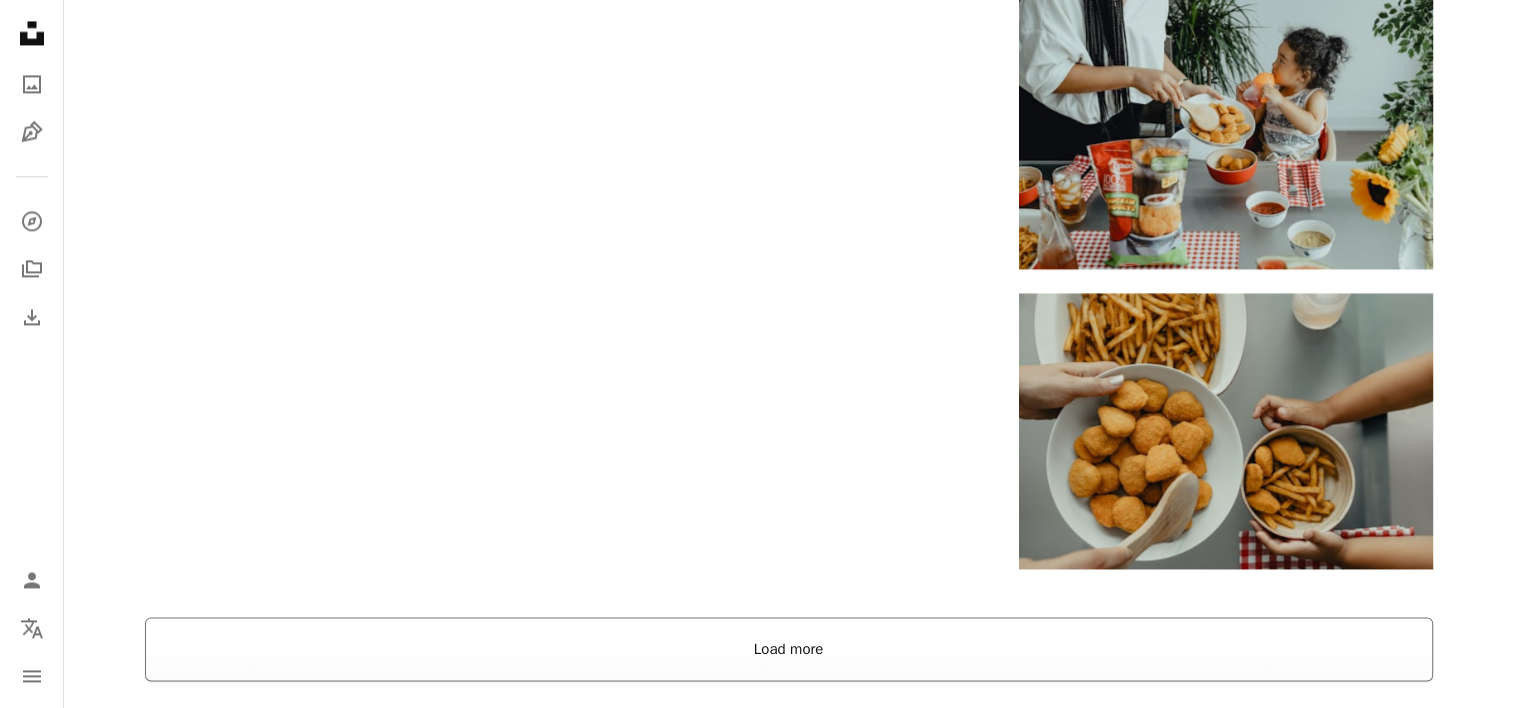 click on "Load more" at bounding box center [789, 649] 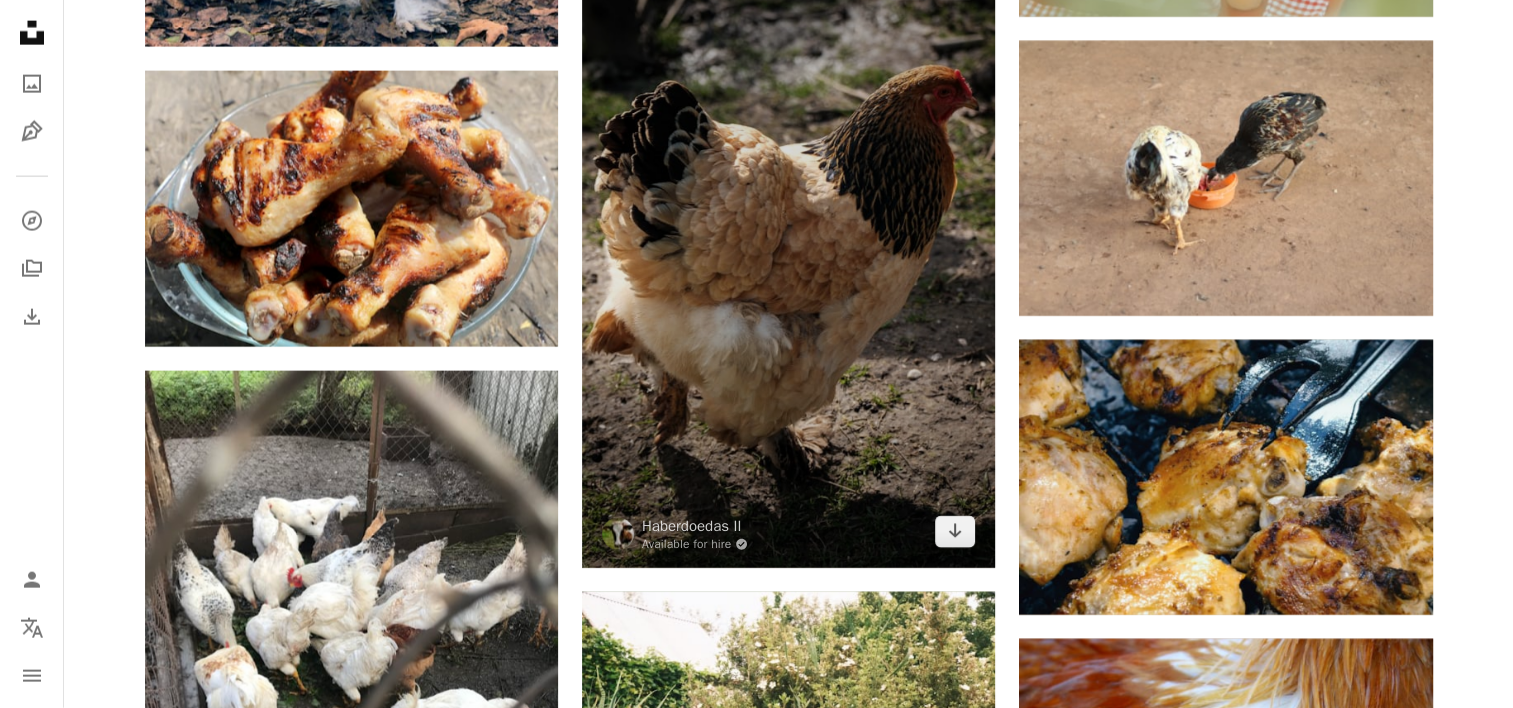 scroll, scrollTop: 4800, scrollLeft: 0, axis: vertical 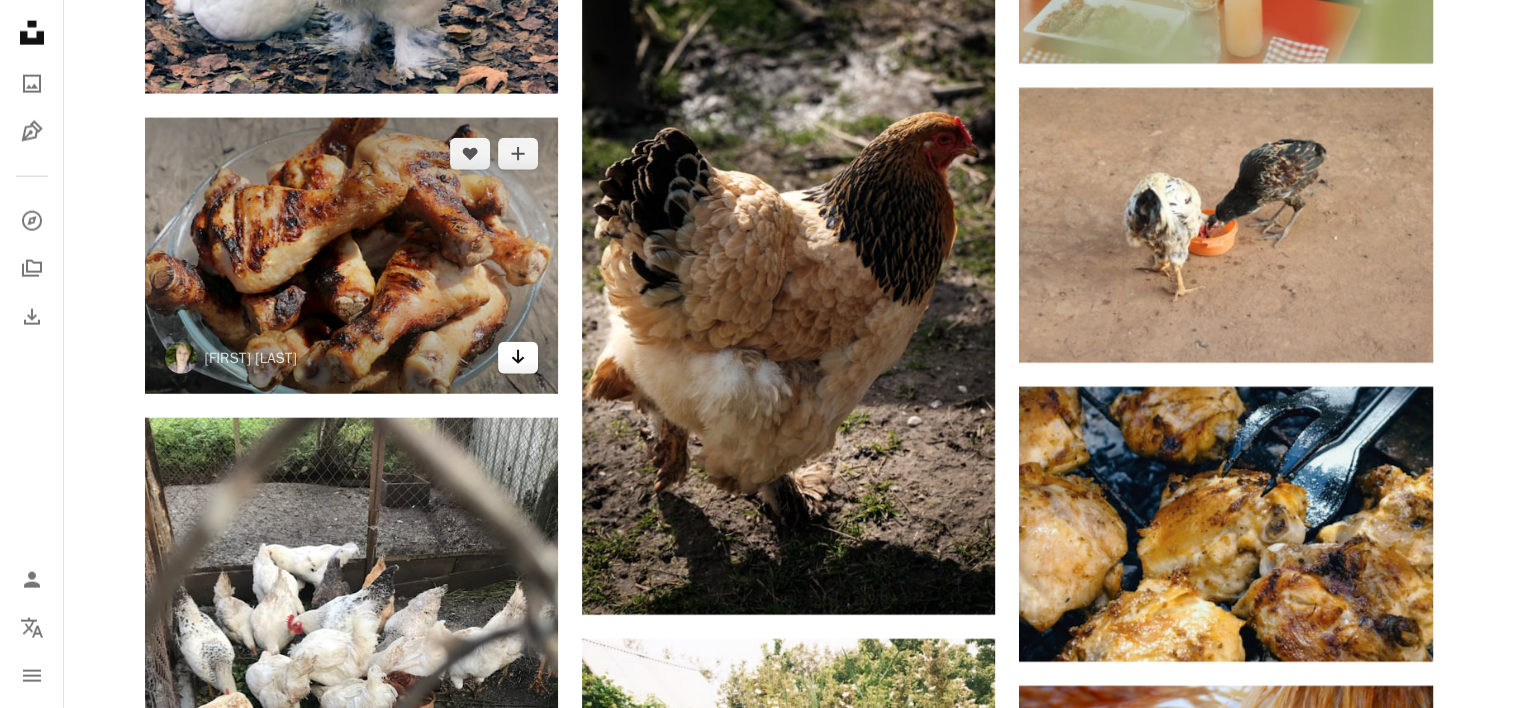 click 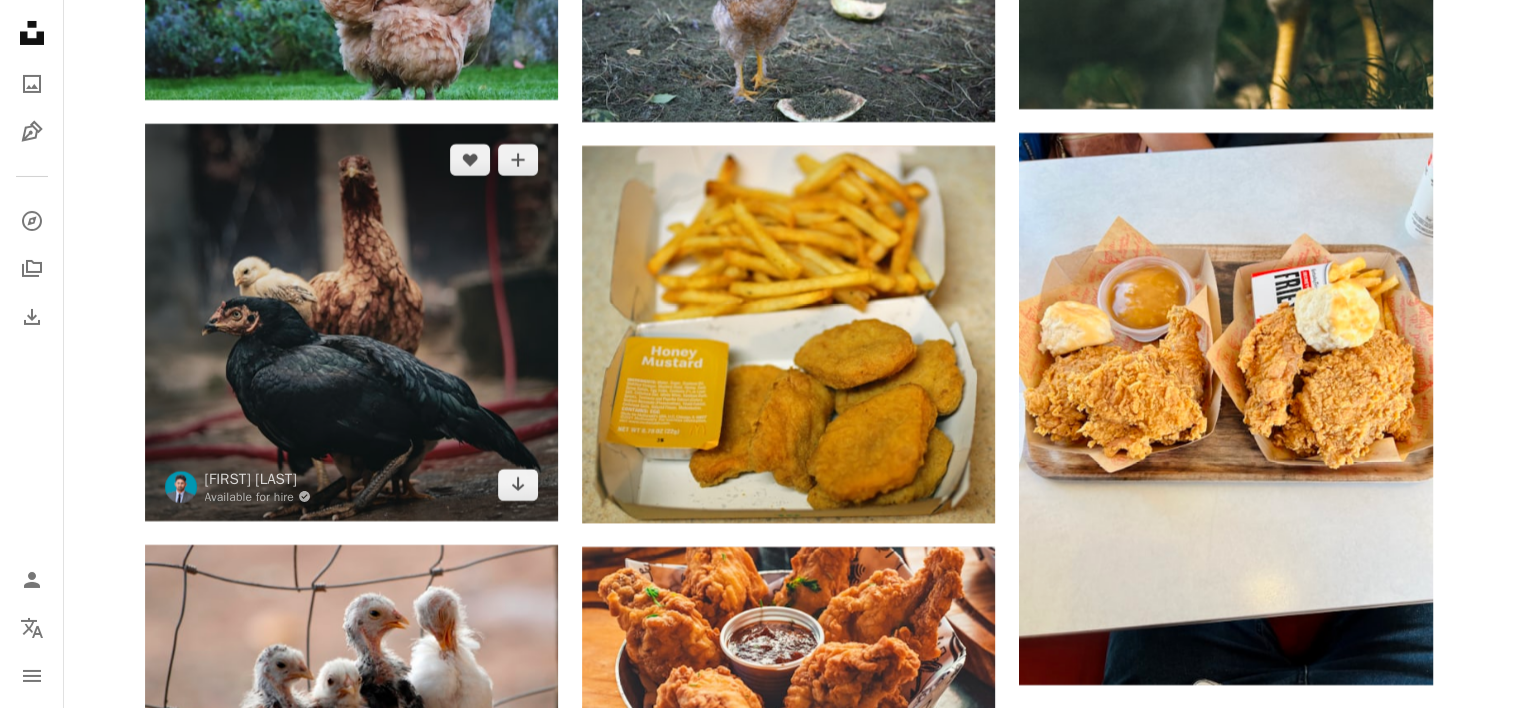scroll, scrollTop: 7300, scrollLeft: 0, axis: vertical 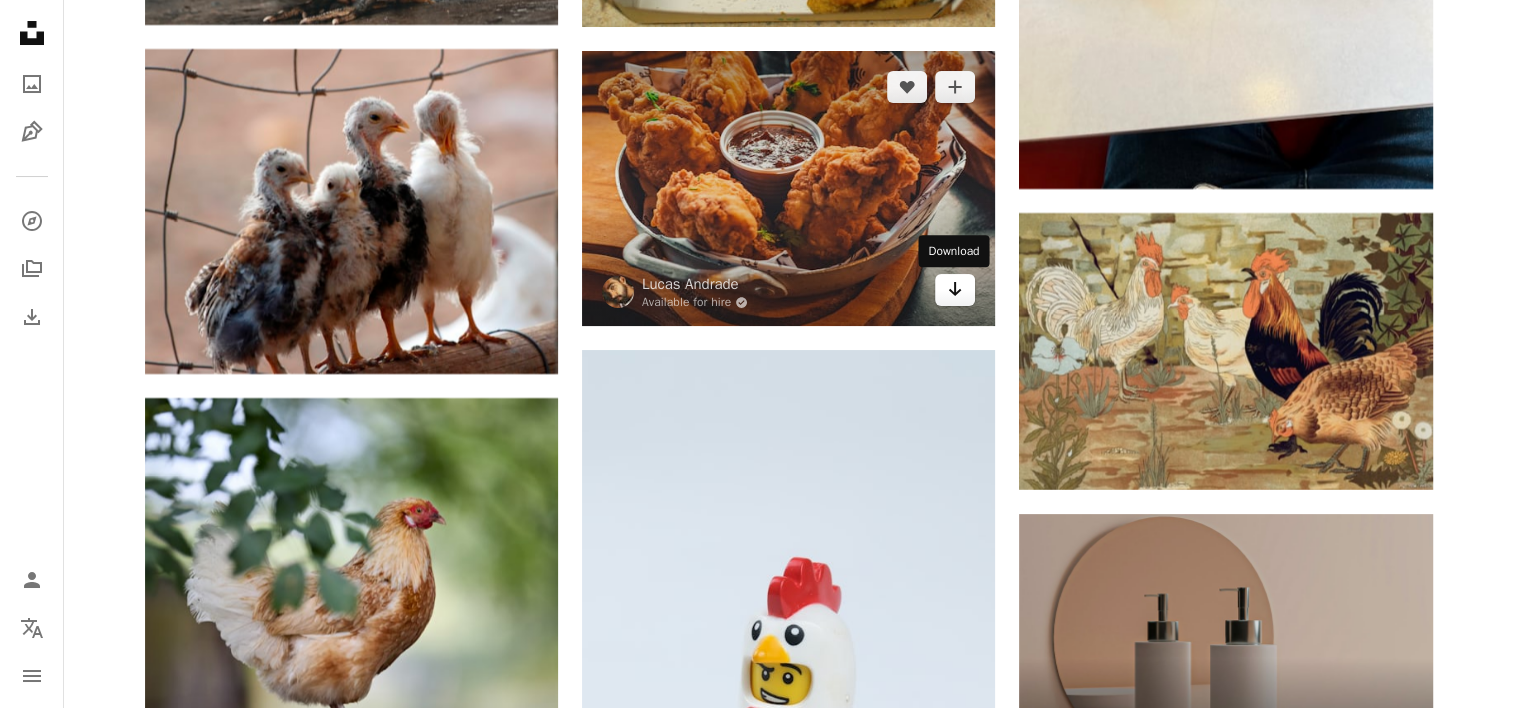 click on "Arrow pointing down" 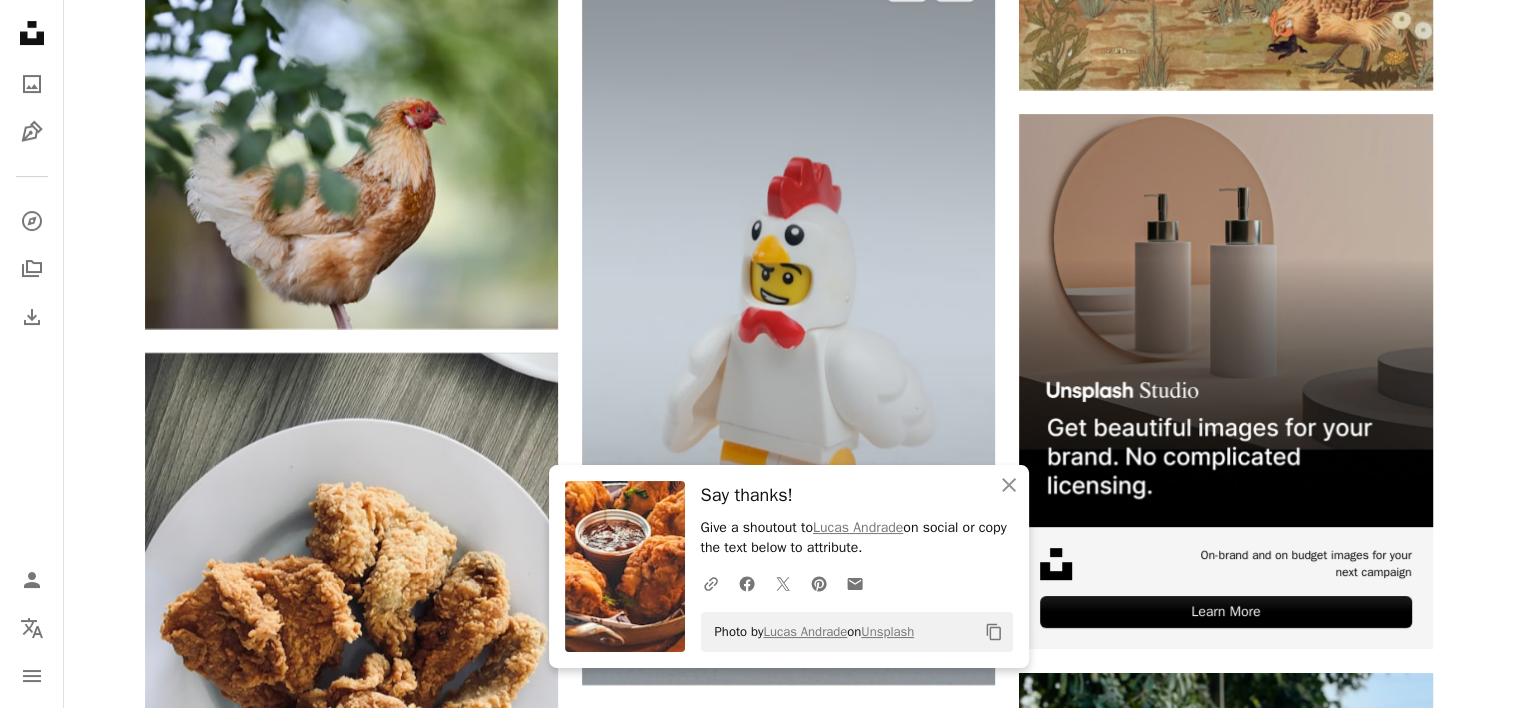 scroll, scrollTop: 8500, scrollLeft: 0, axis: vertical 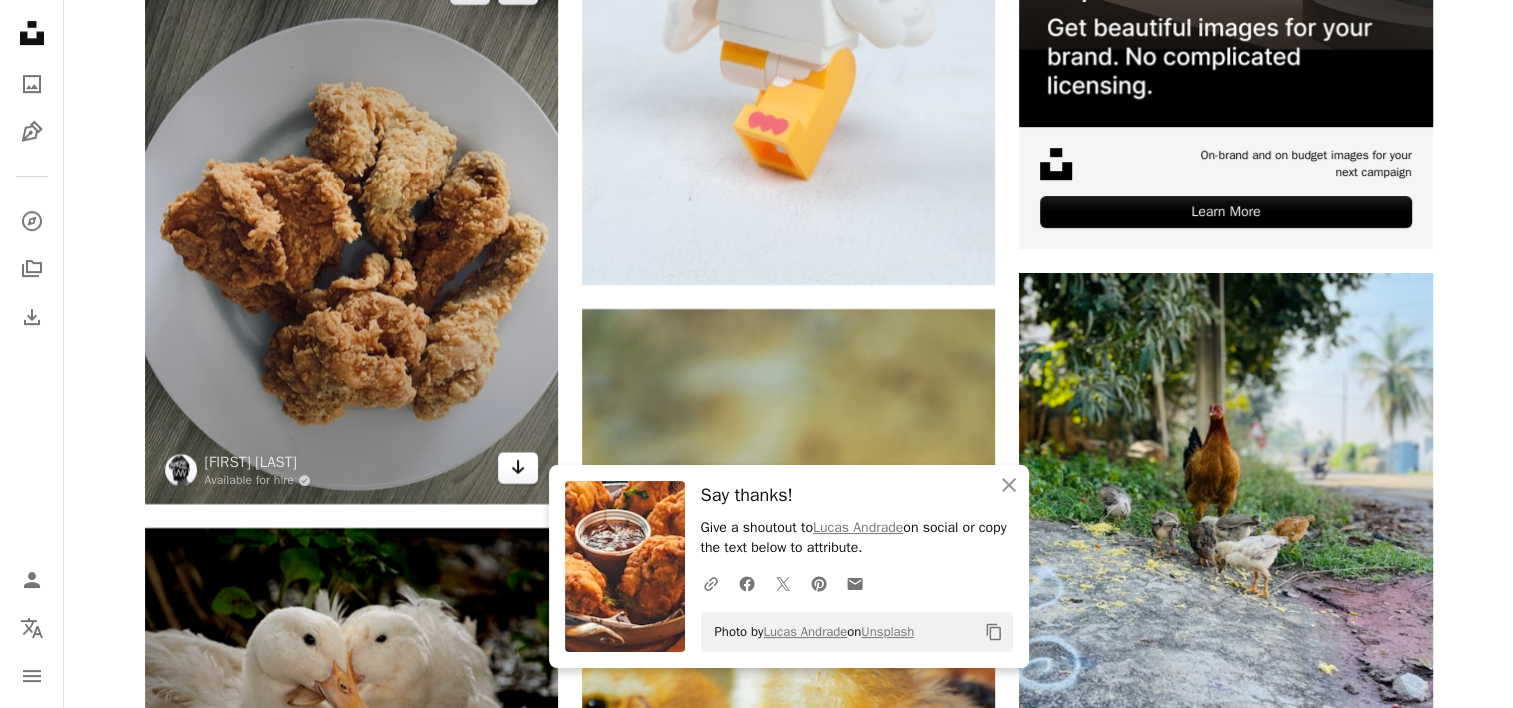 click on "Arrow pointing down" 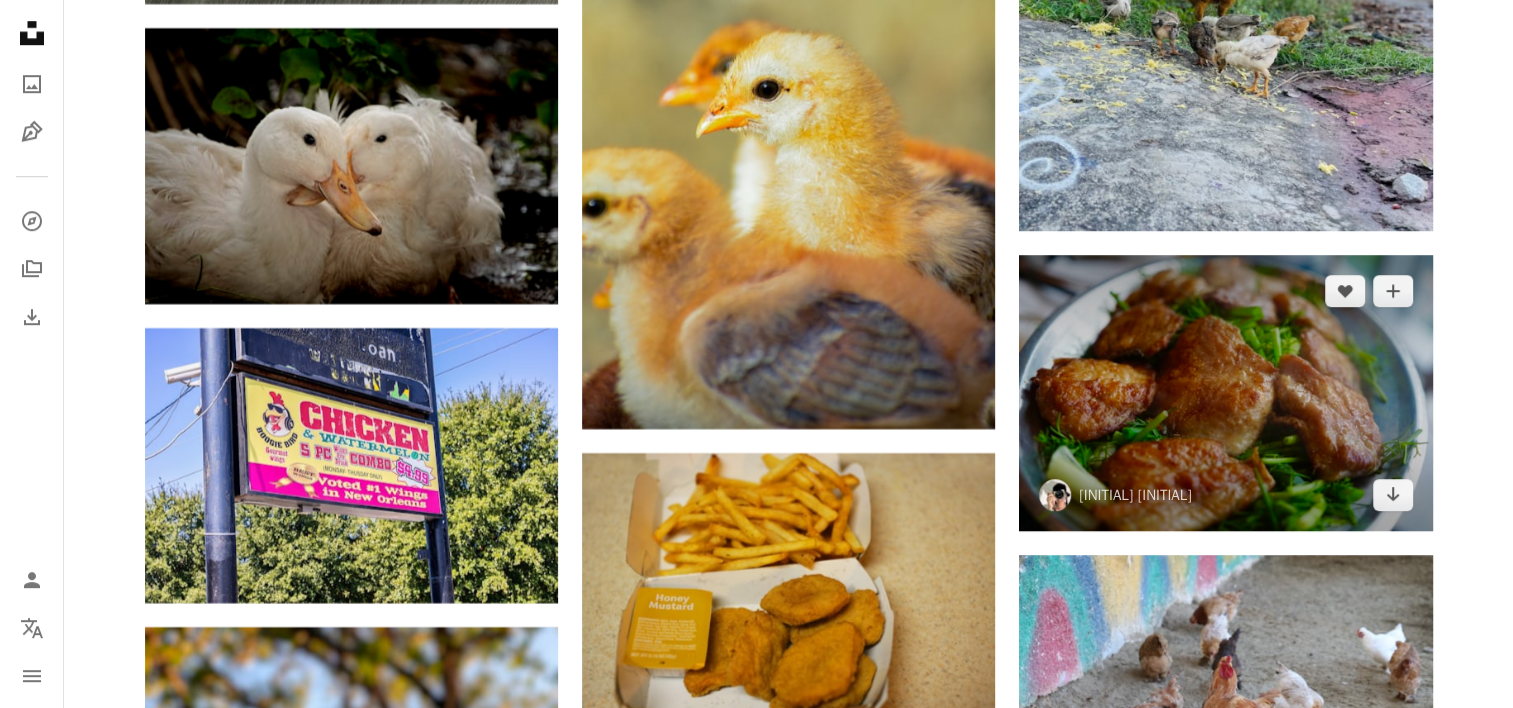 scroll, scrollTop: 9200, scrollLeft: 0, axis: vertical 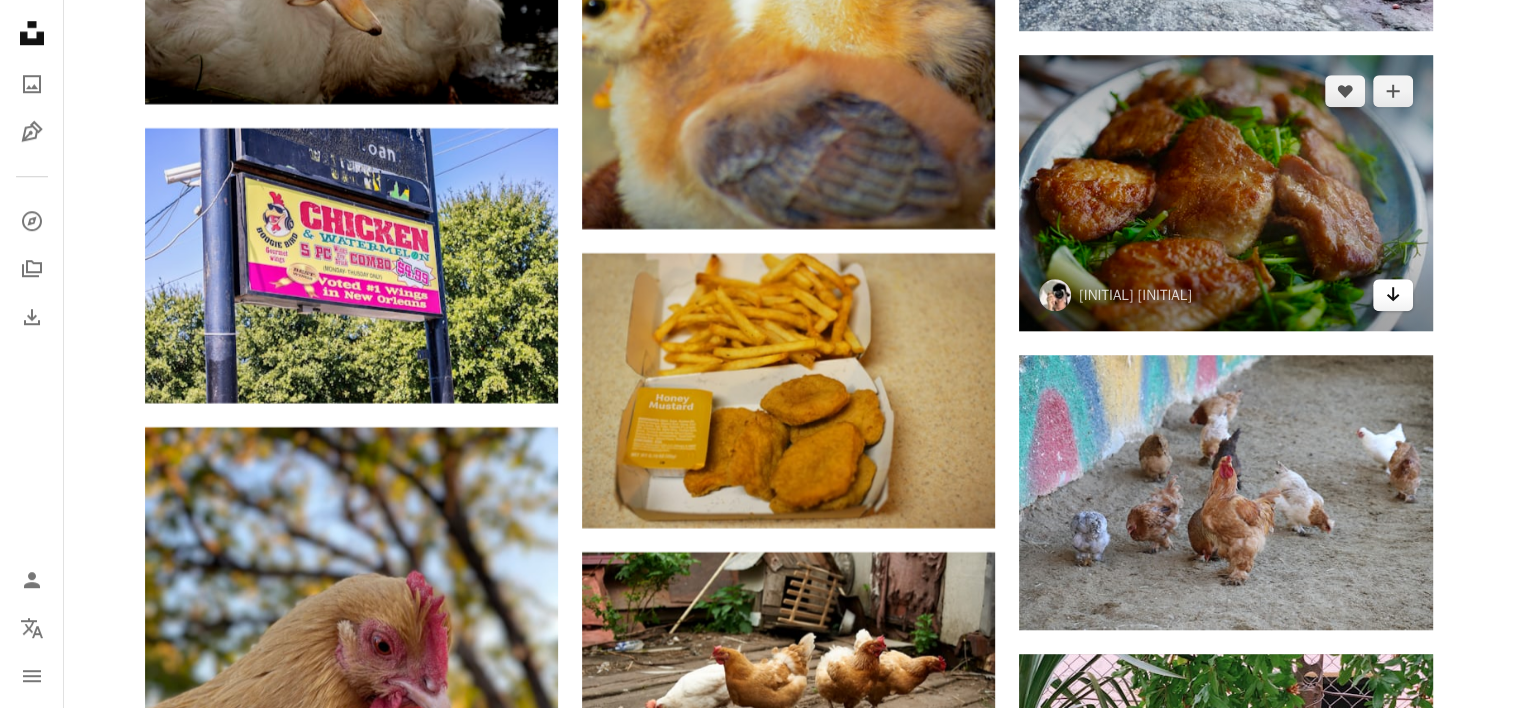 click on "Arrow pointing down" 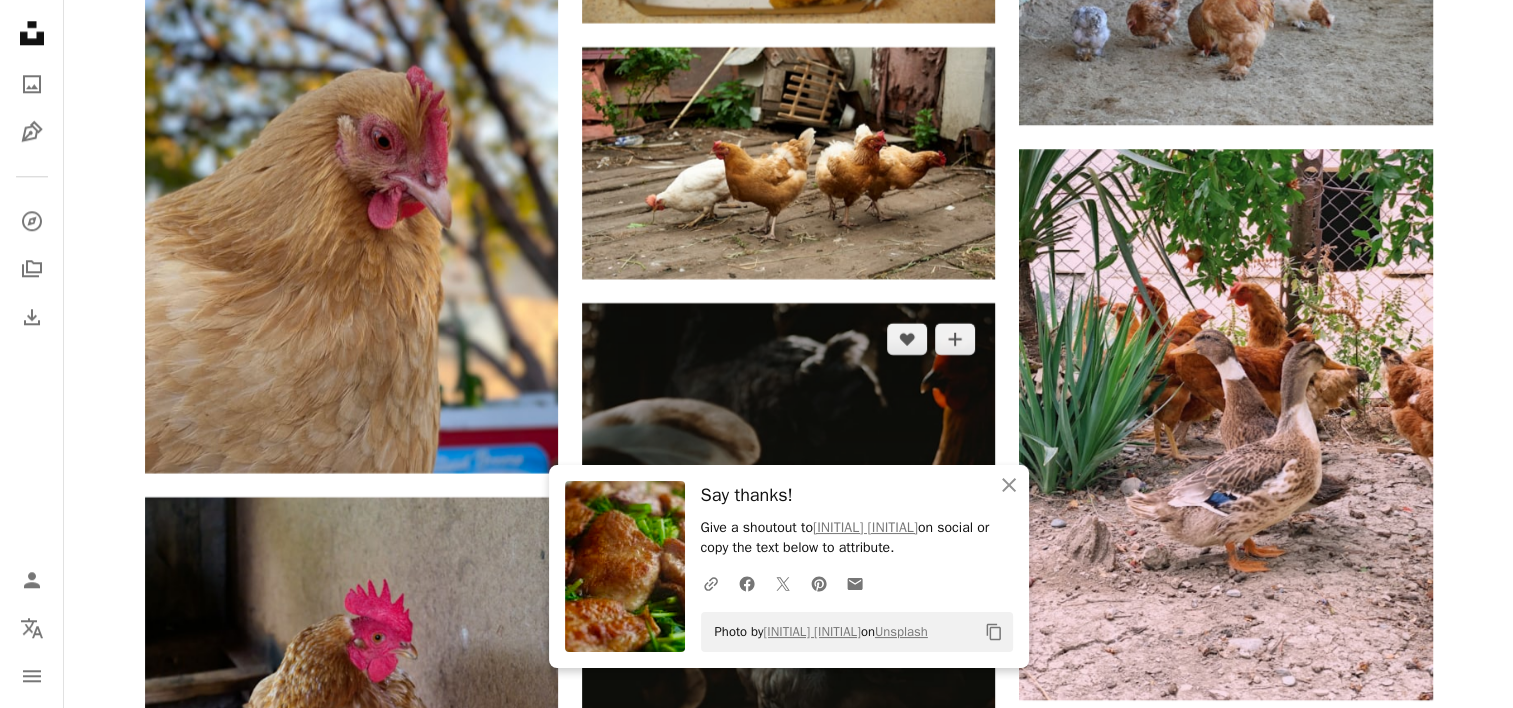 scroll, scrollTop: 9900, scrollLeft: 0, axis: vertical 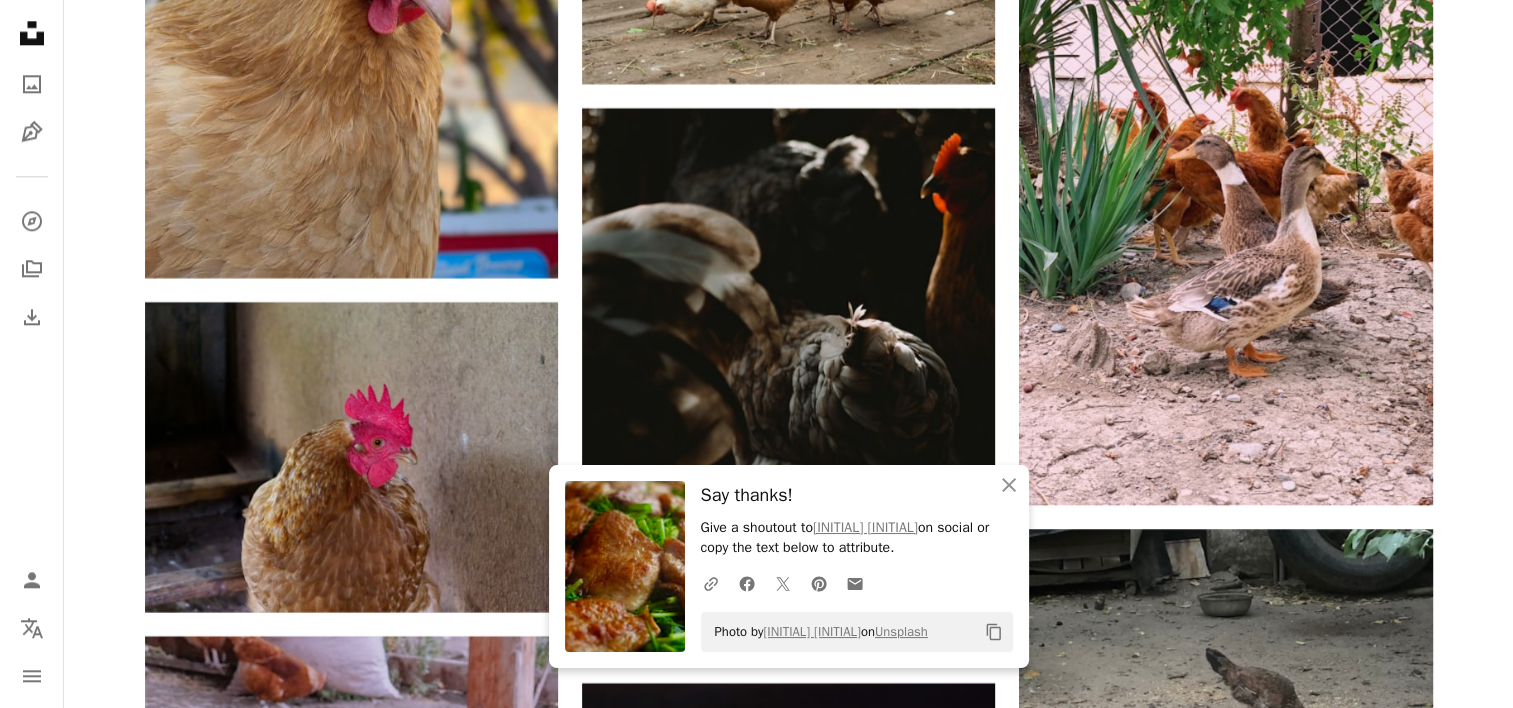 click on "[FIRST] [LAST]" at bounding box center (788, -2330) 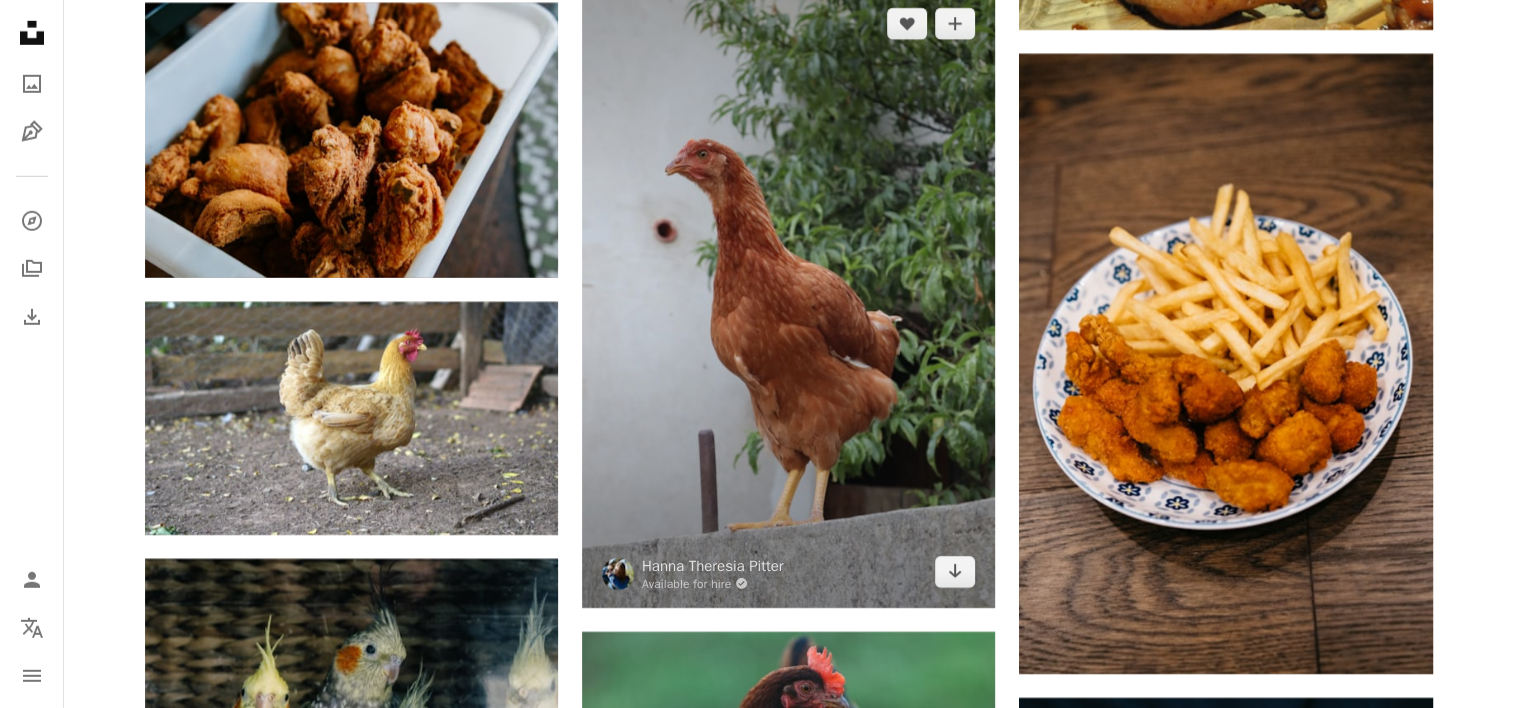 scroll, scrollTop: 13700, scrollLeft: 0, axis: vertical 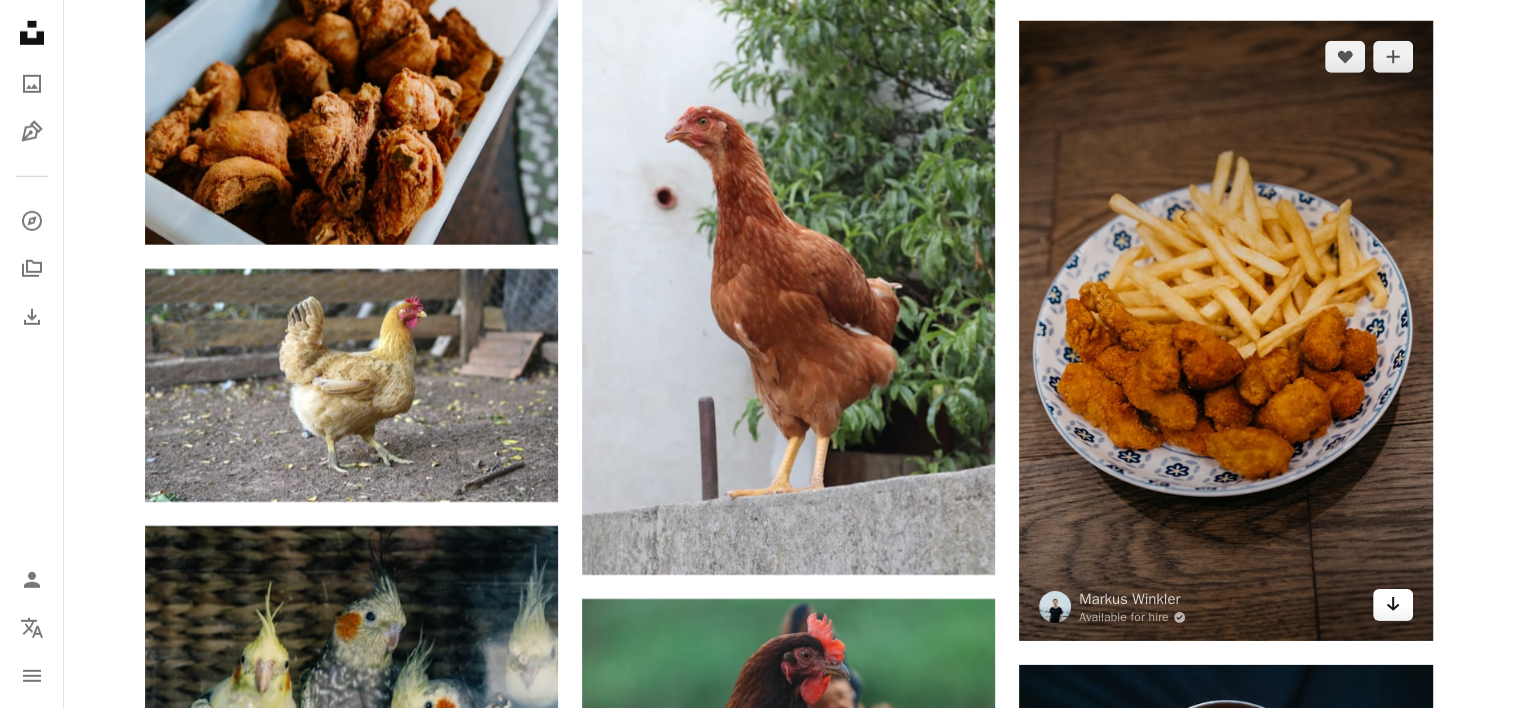 click 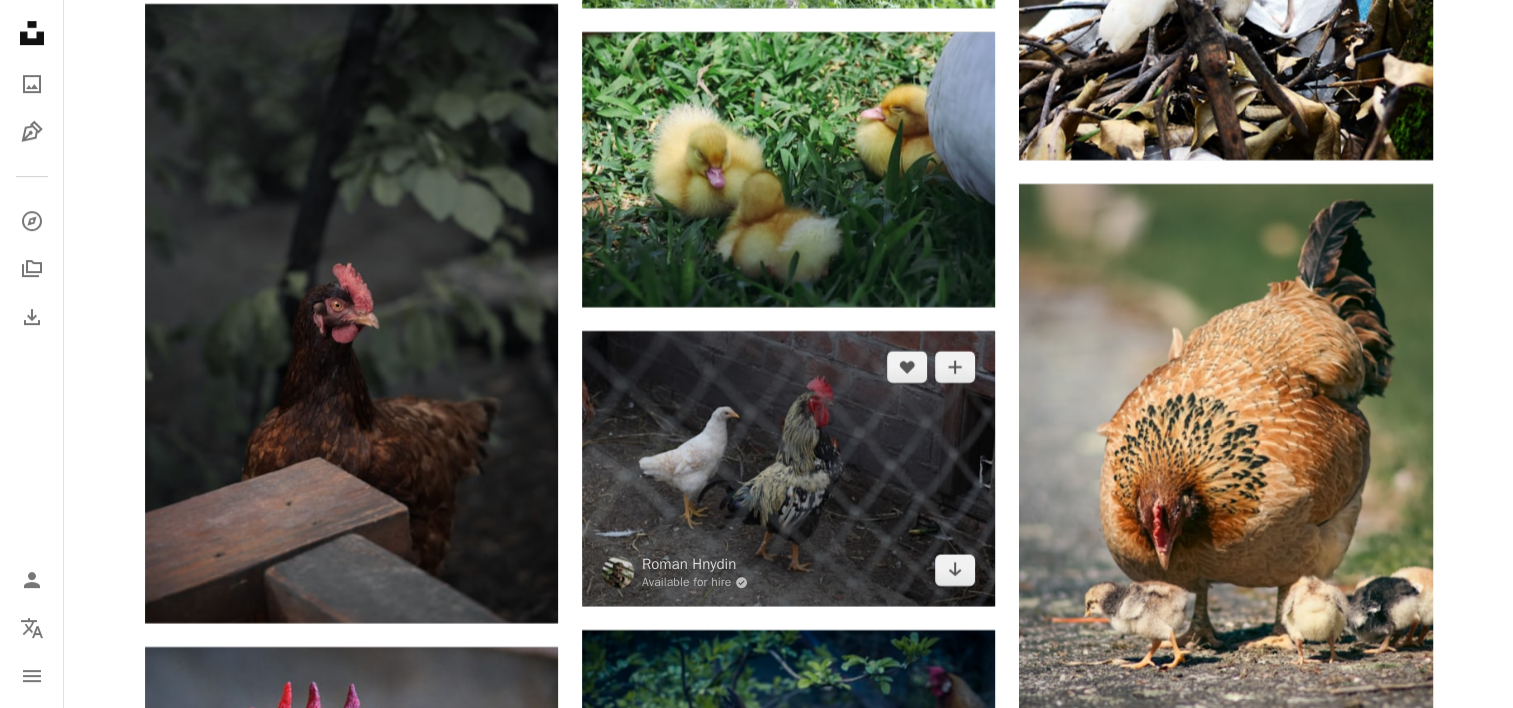 scroll, scrollTop: 31700, scrollLeft: 0, axis: vertical 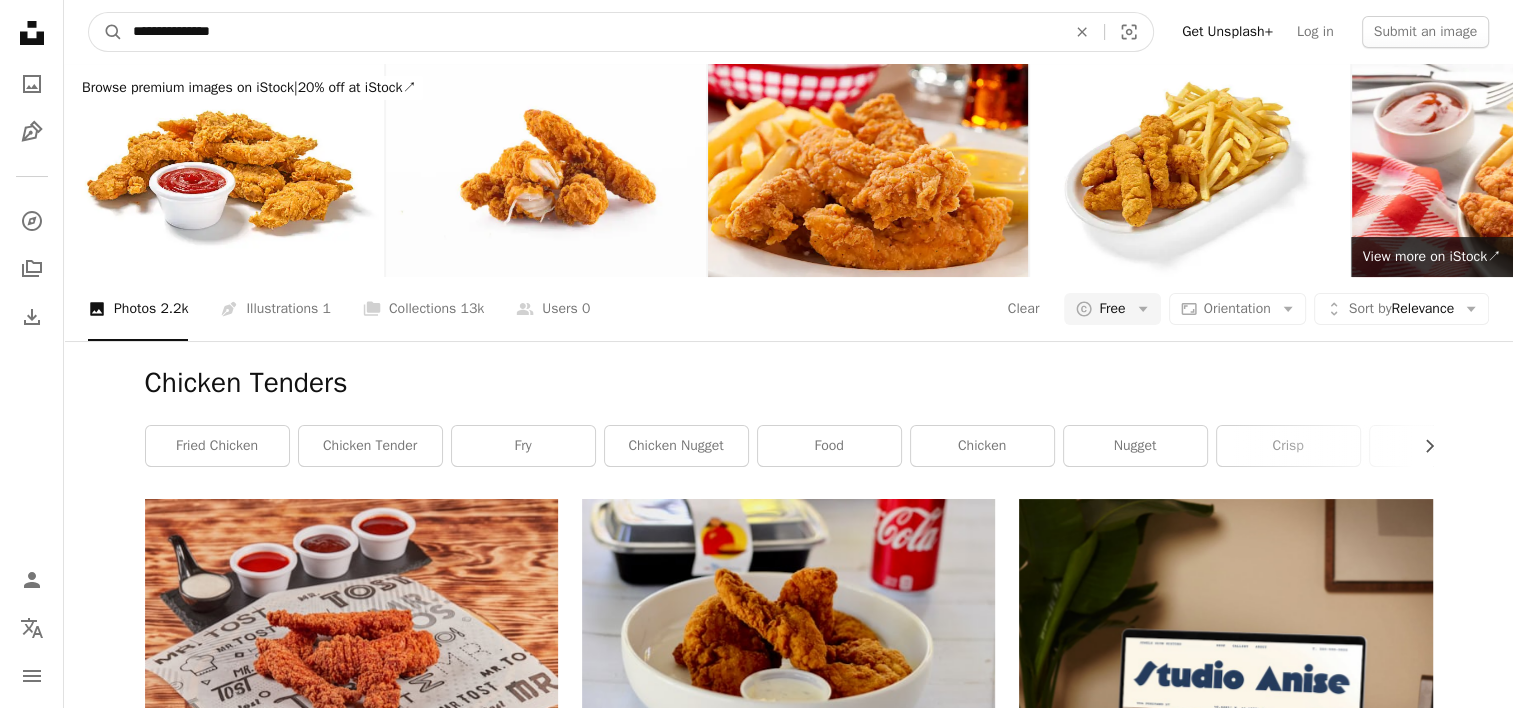 drag, startPoint x: 301, startPoint y: 33, endPoint x: 141, endPoint y: 25, distance: 160.19987 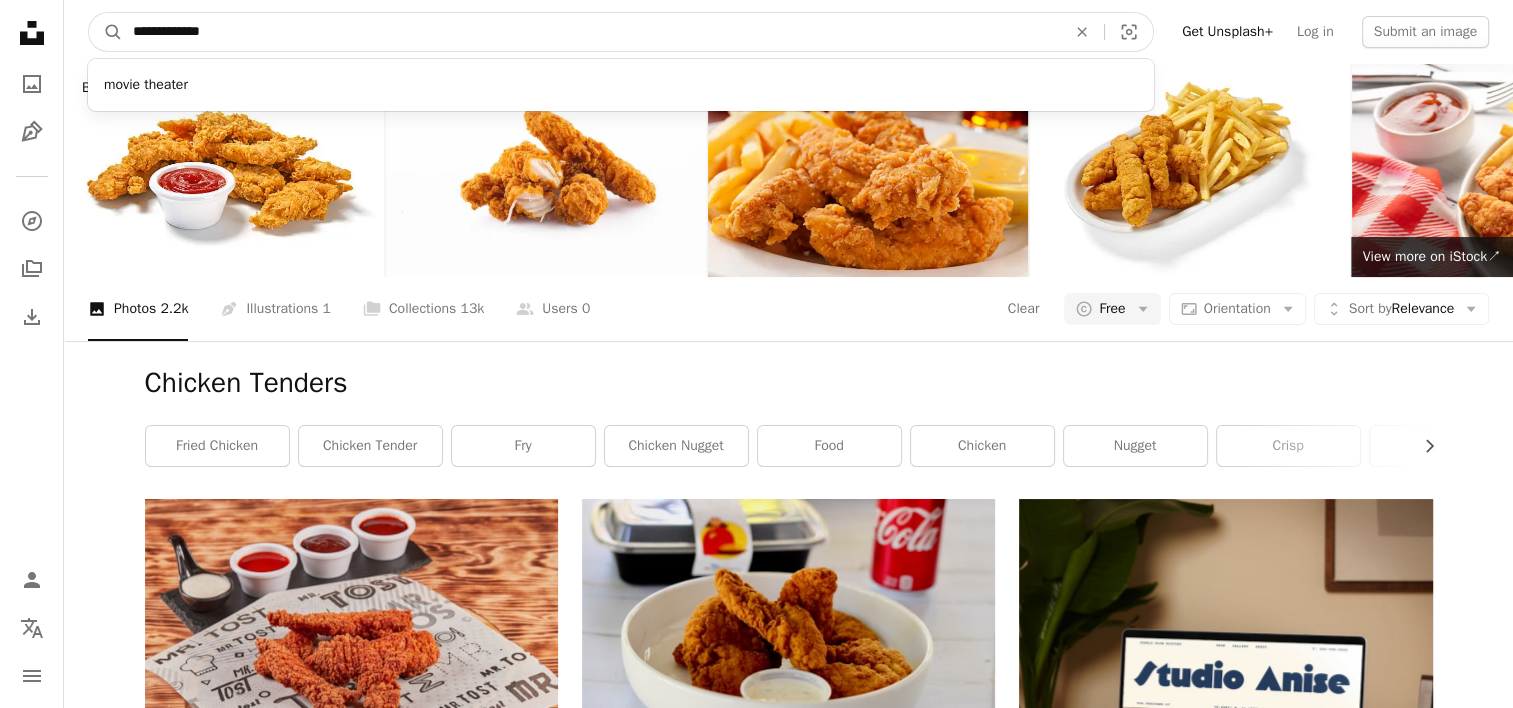 type on "**********" 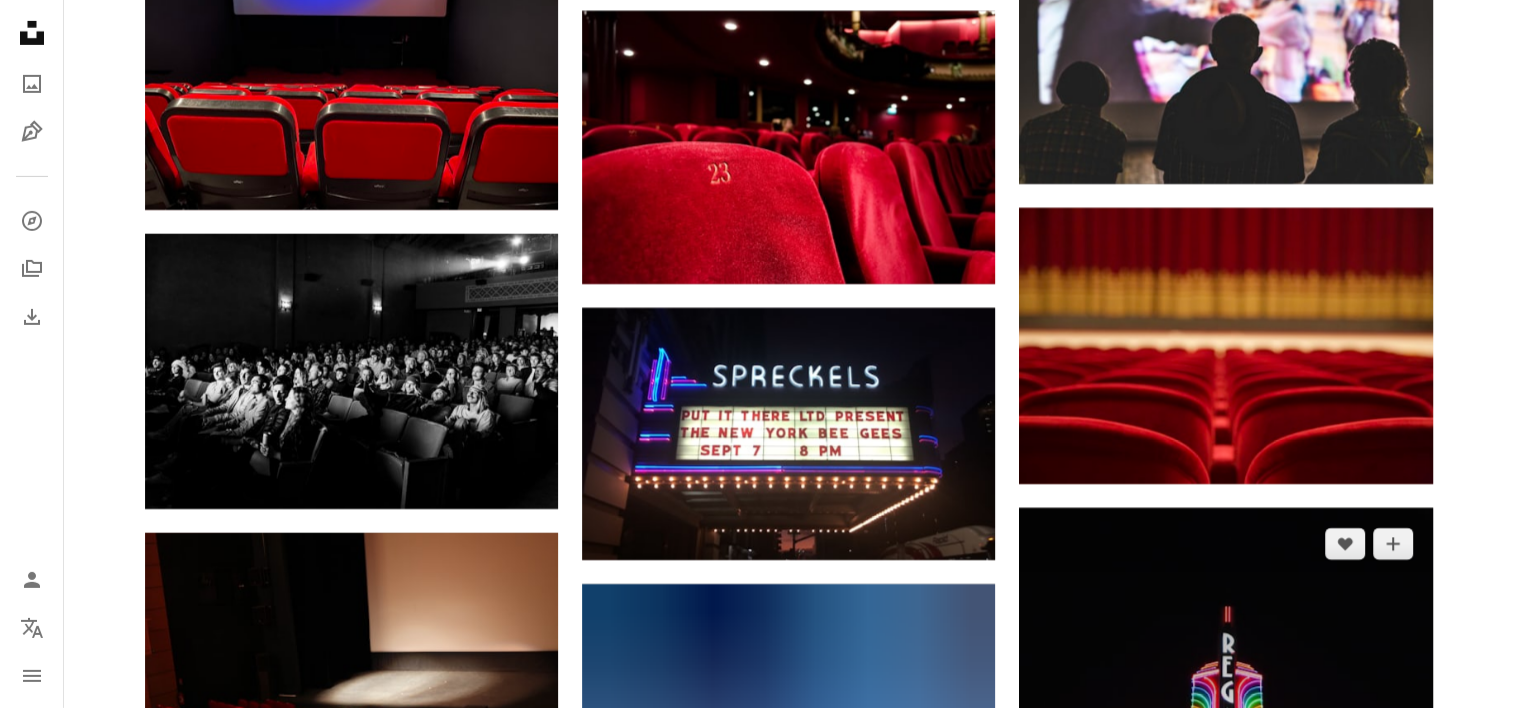 scroll, scrollTop: 6900, scrollLeft: 0, axis: vertical 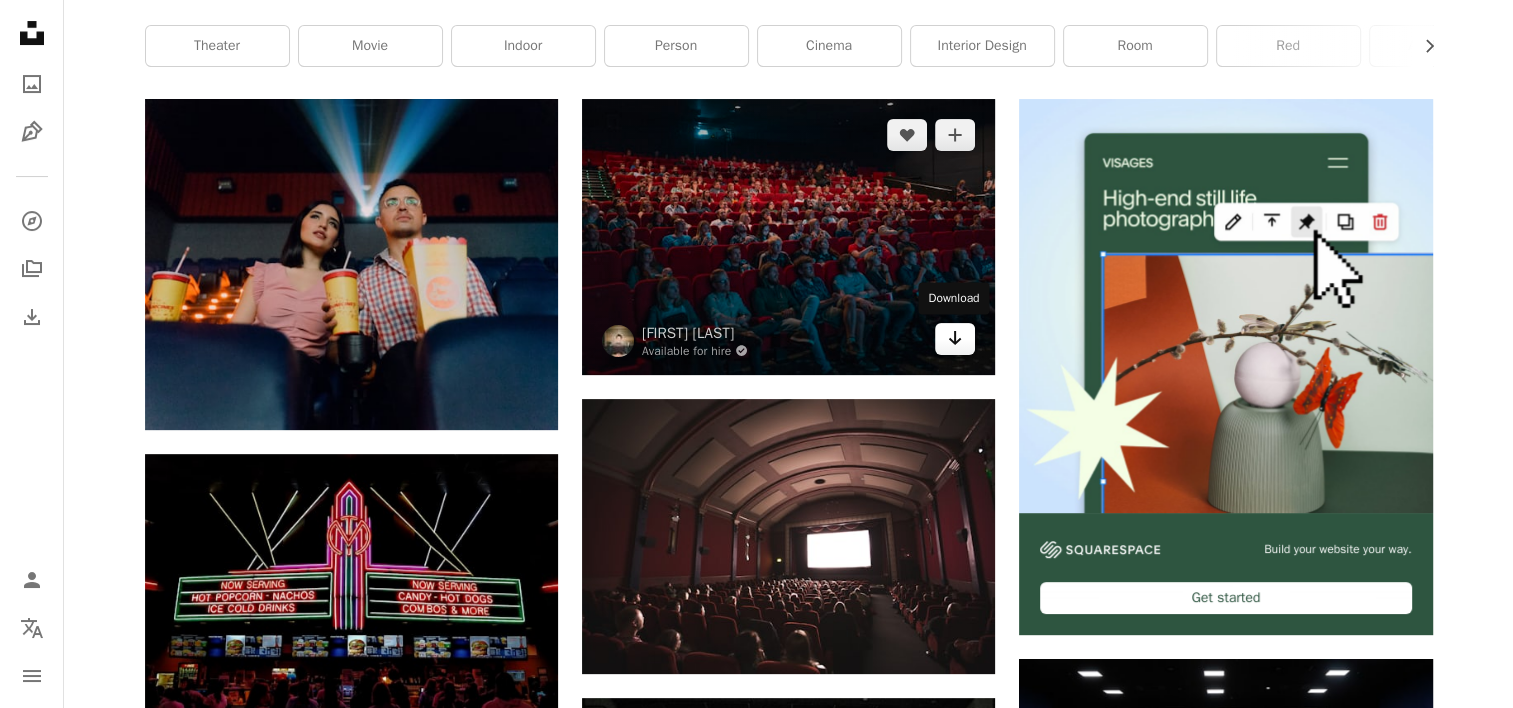 click 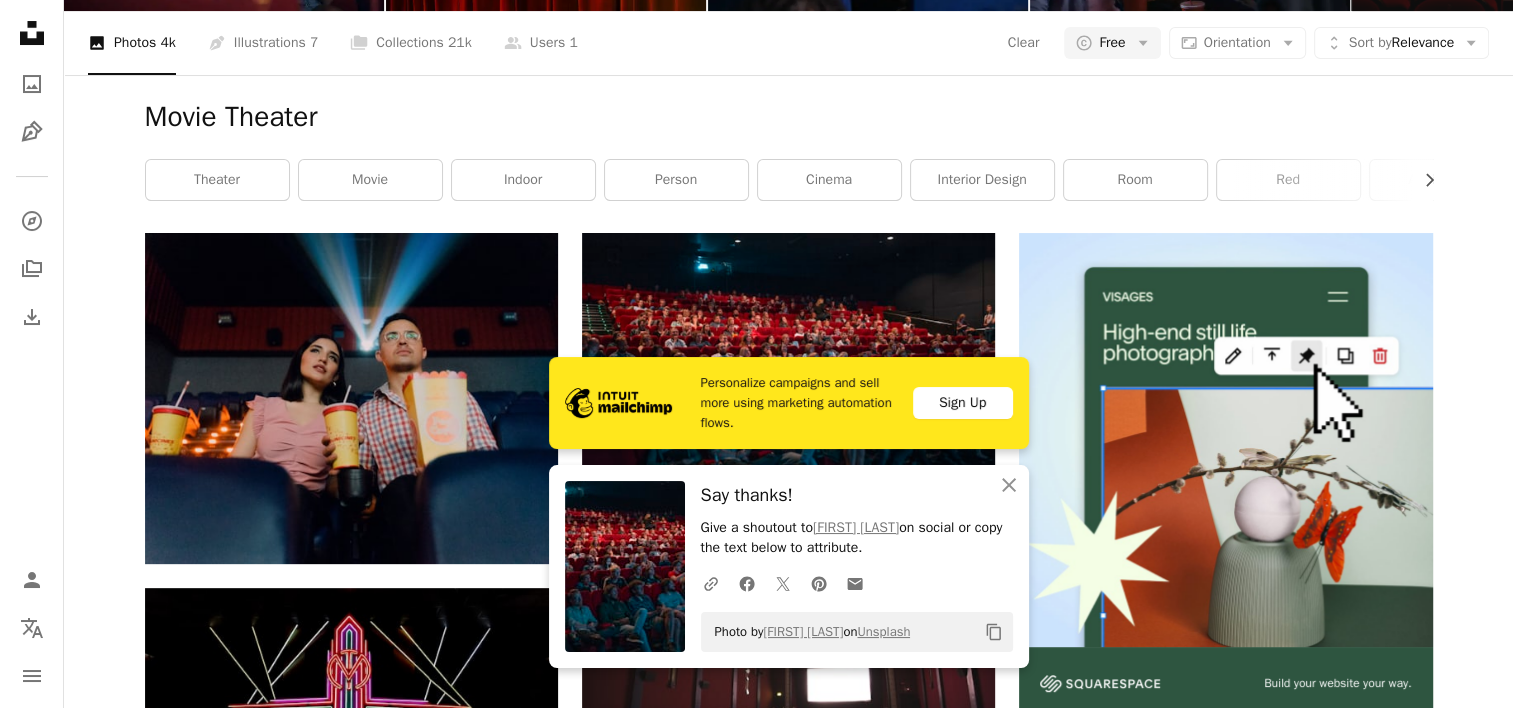 scroll, scrollTop: 200, scrollLeft: 0, axis: vertical 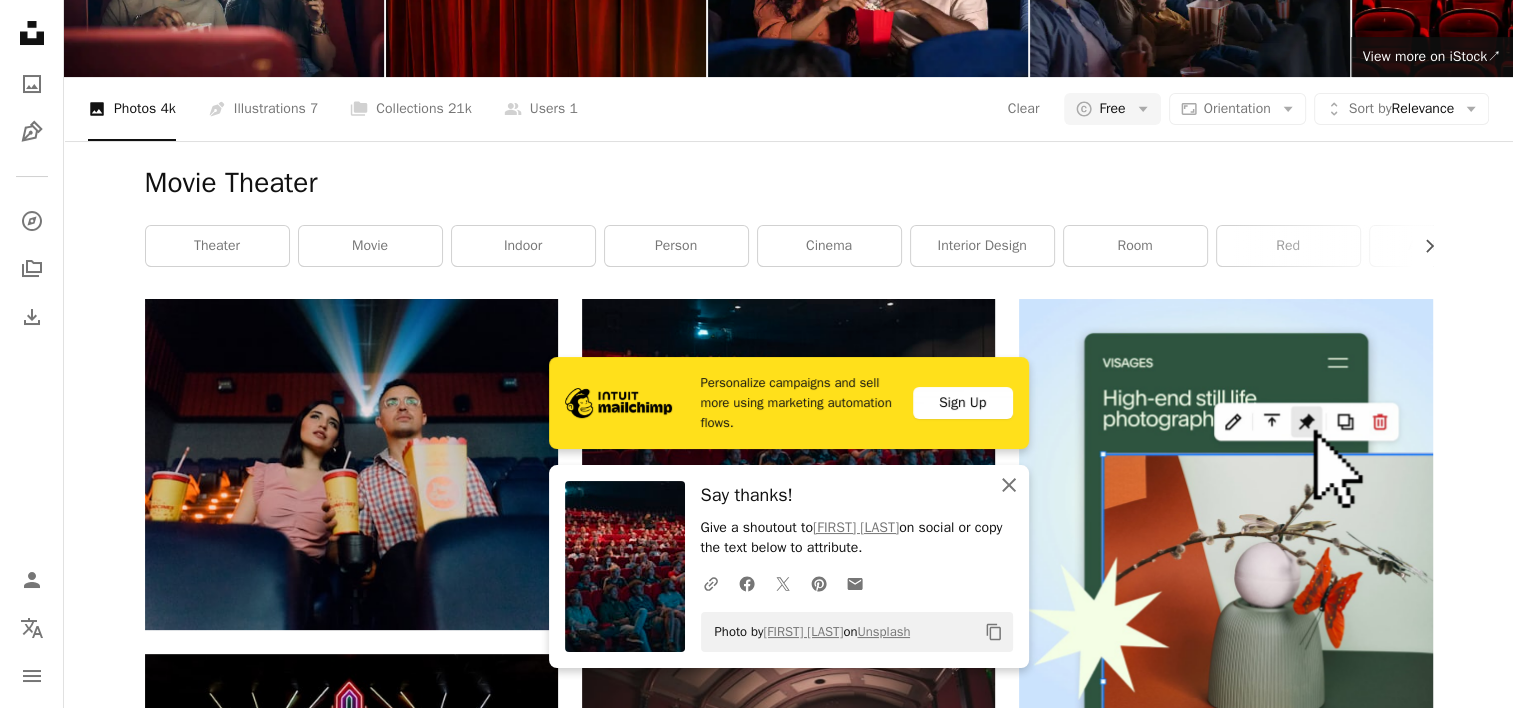 click on "An X shape" 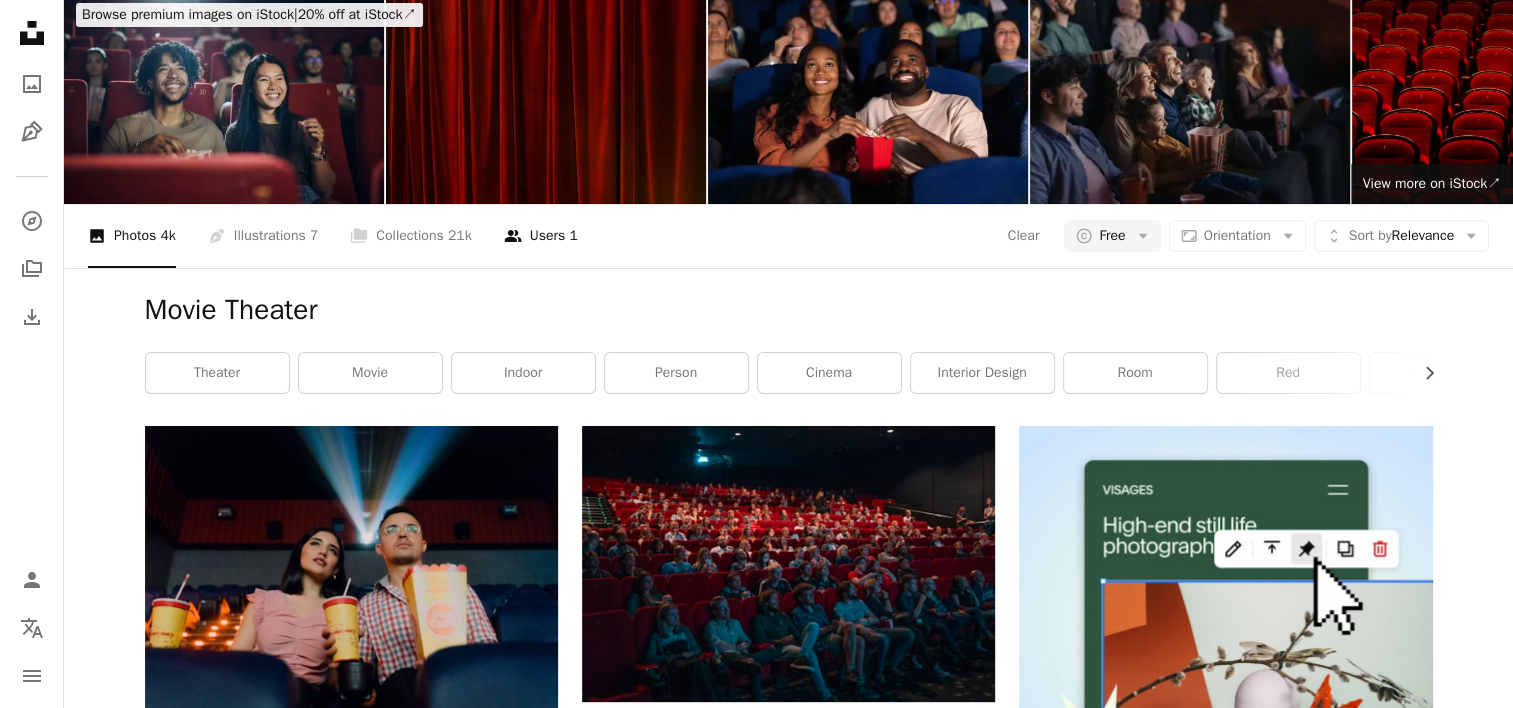scroll, scrollTop: 0, scrollLeft: 0, axis: both 